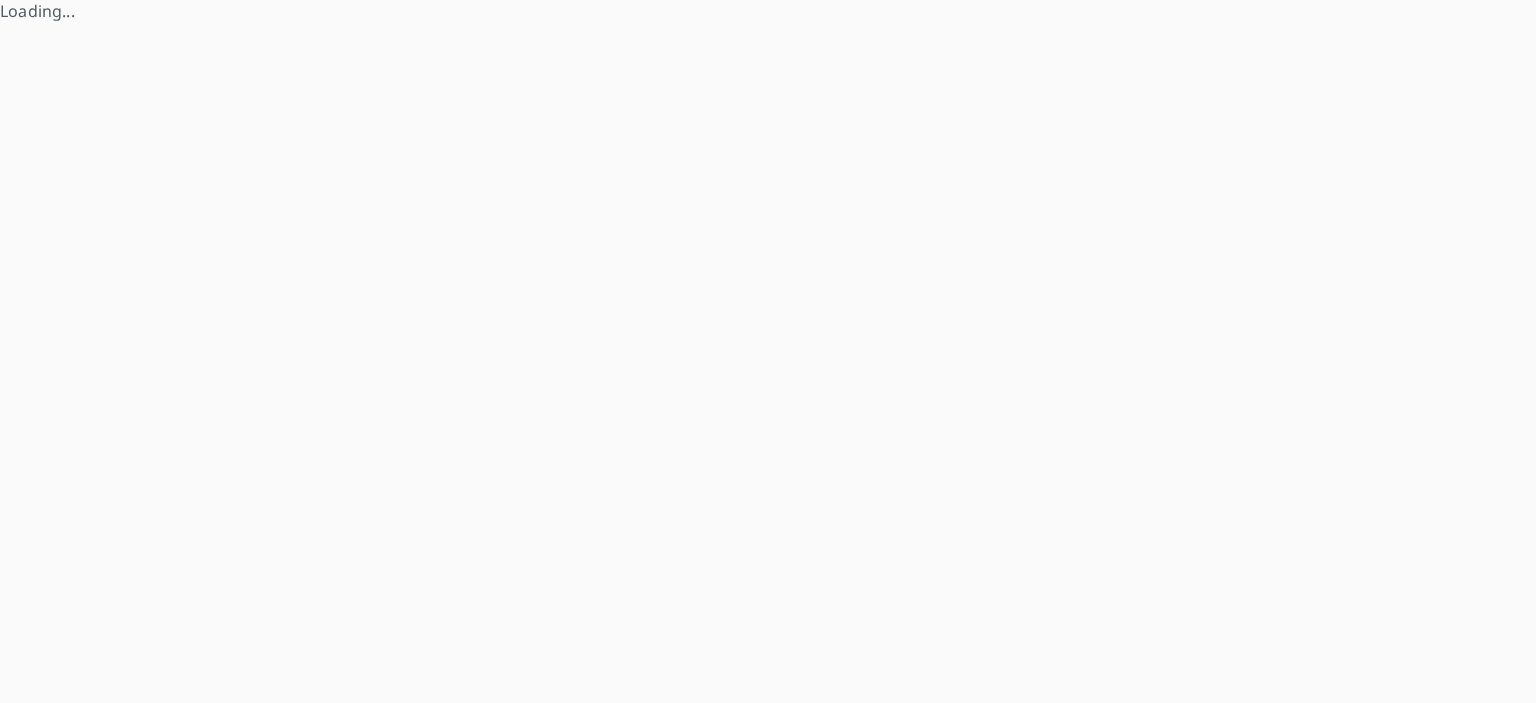 scroll, scrollTop: 0, scrollLeft: 0, axis: both 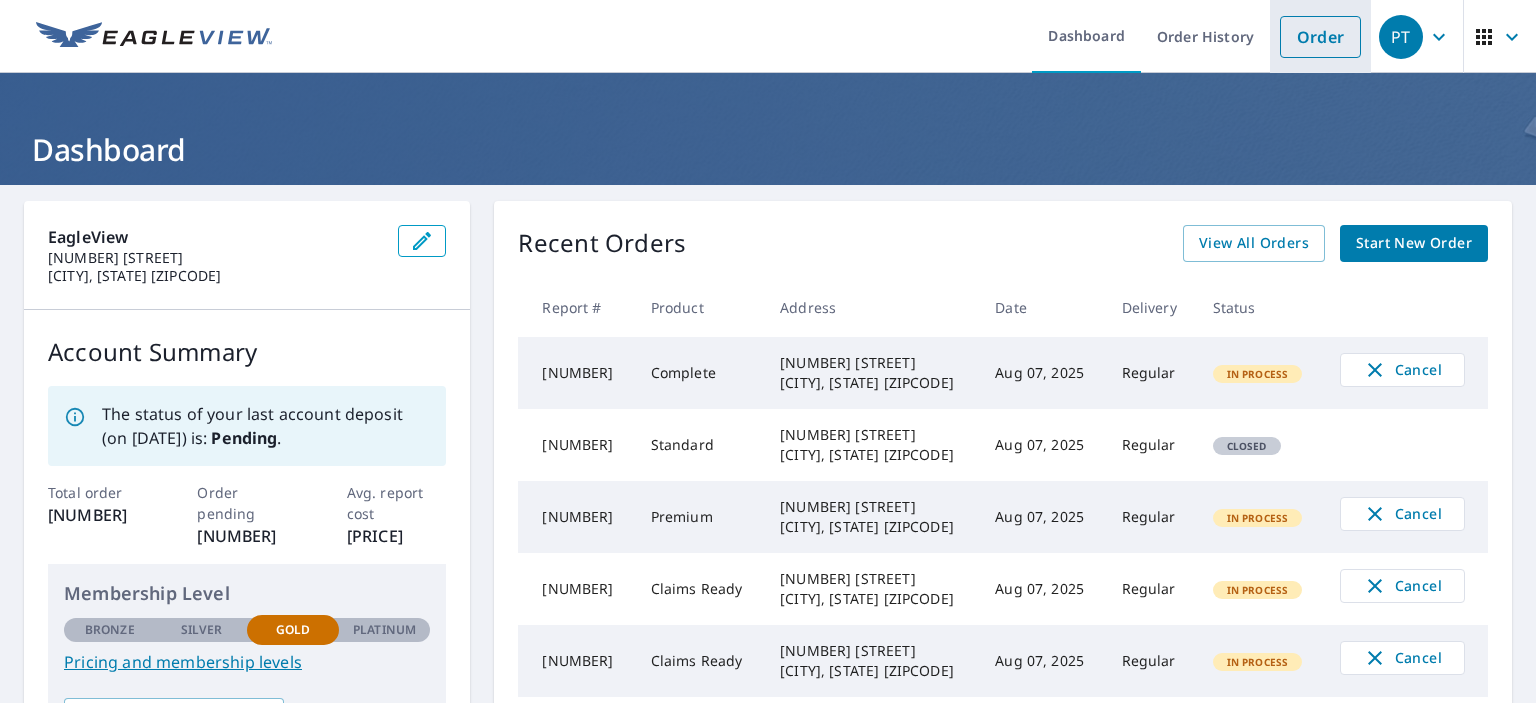 click on "Order" at bounding box center [1320, 37] 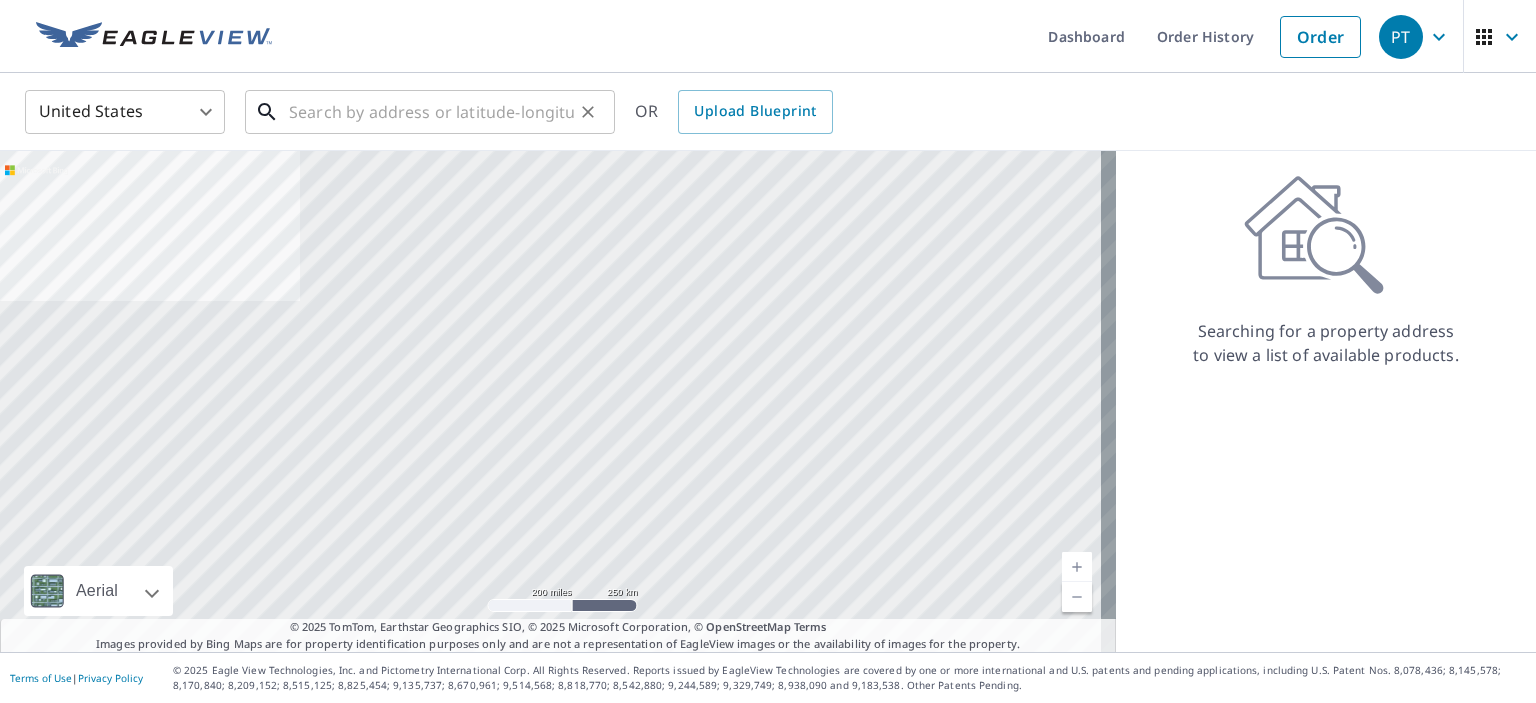 click at bounding box center (431, 112) 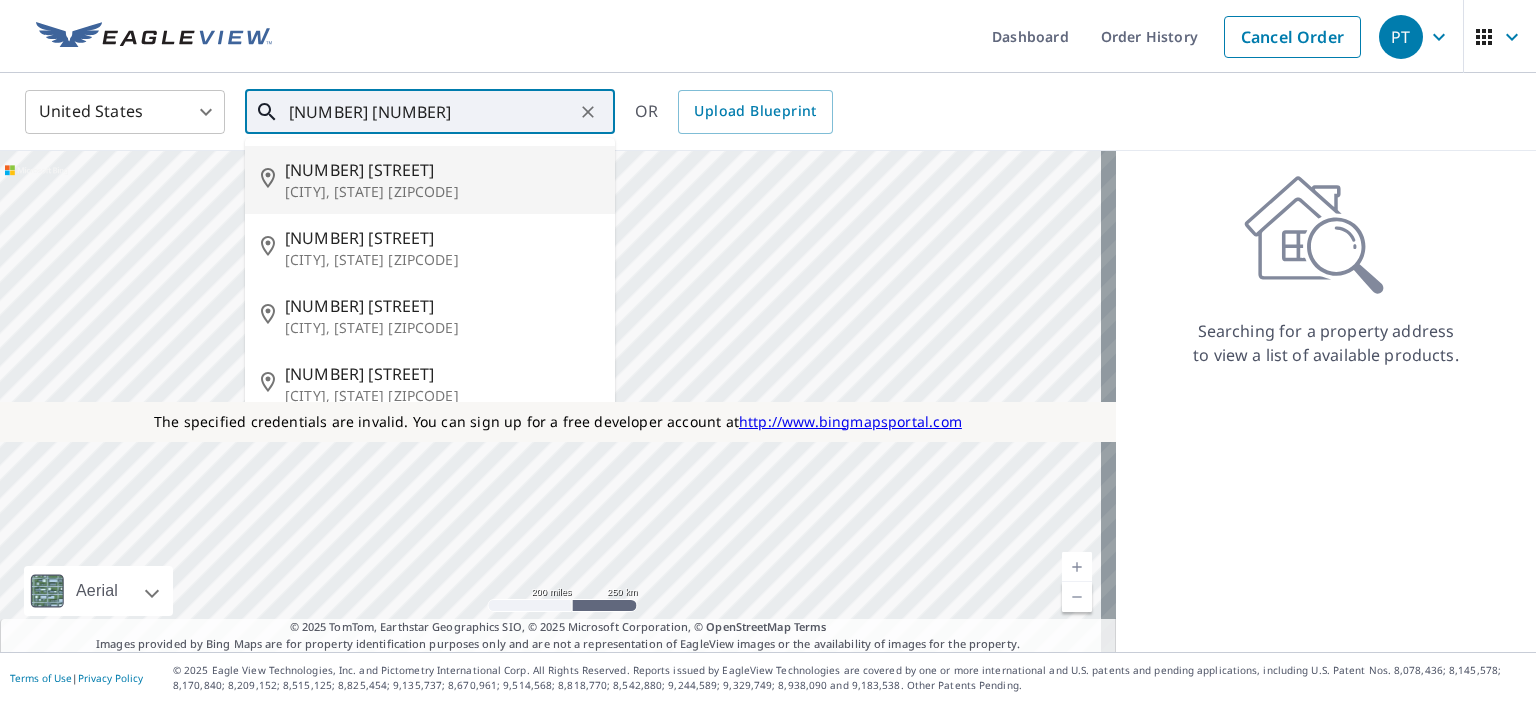 click on "[NUMBER] [STREET]" at bounding box center (442, 170) 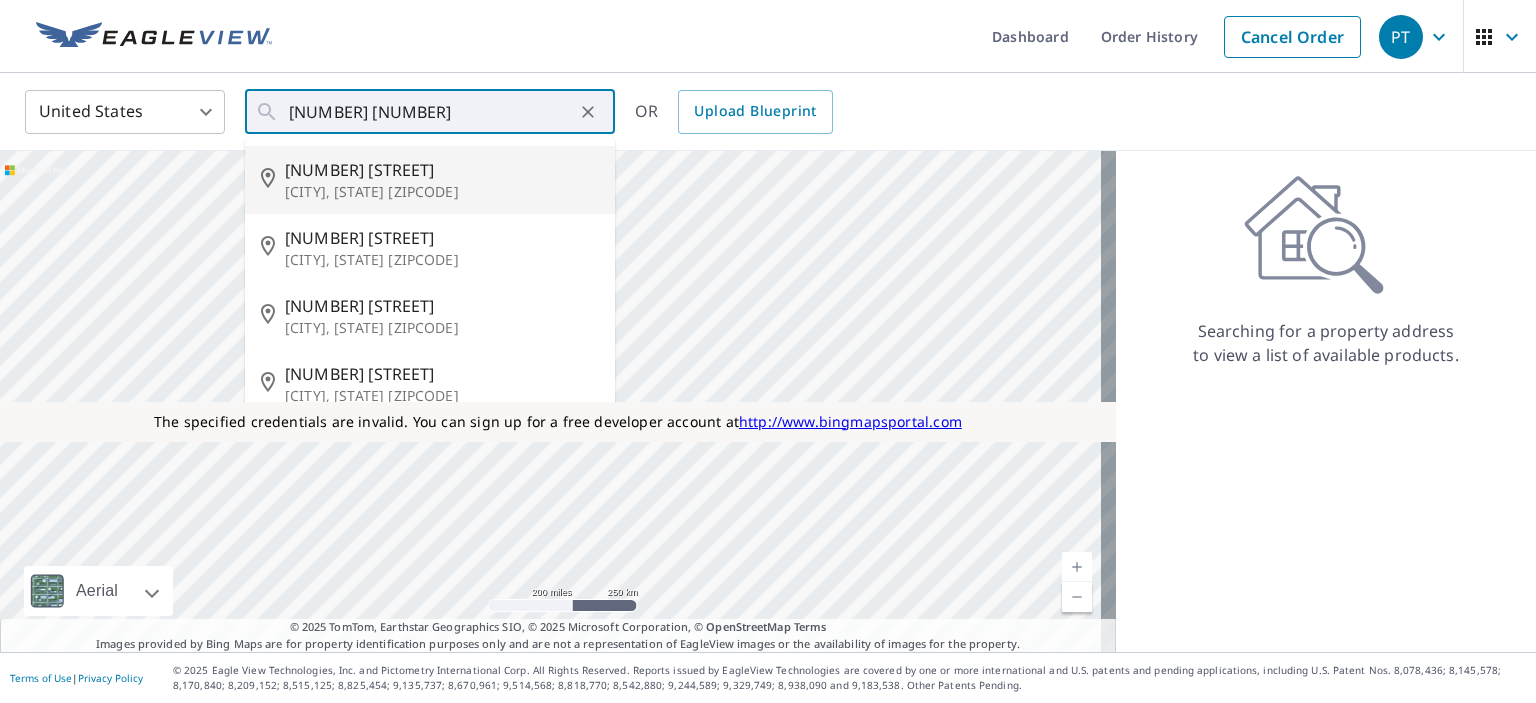 type on "[NUMBER] [STREET] [CITY], [STATE] [ZIPCODE]" 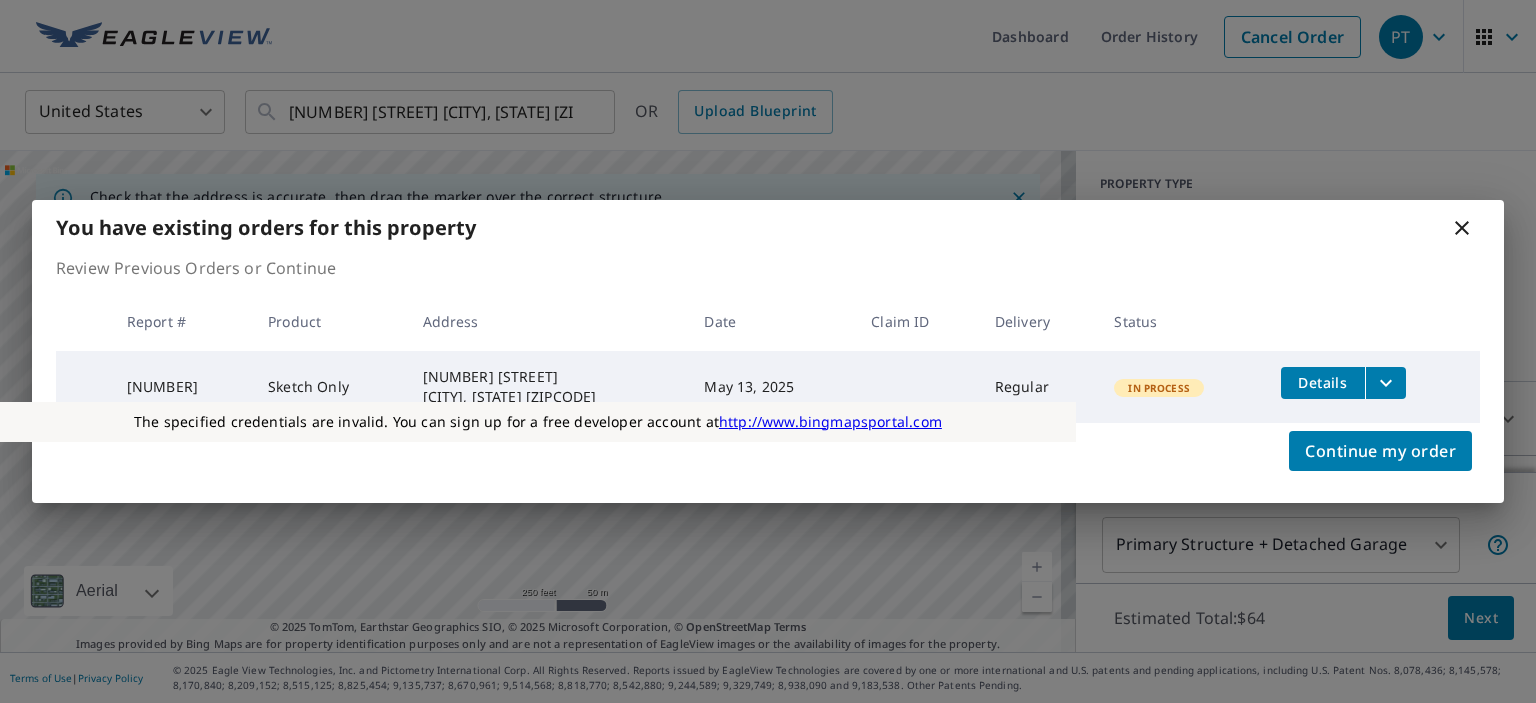 click 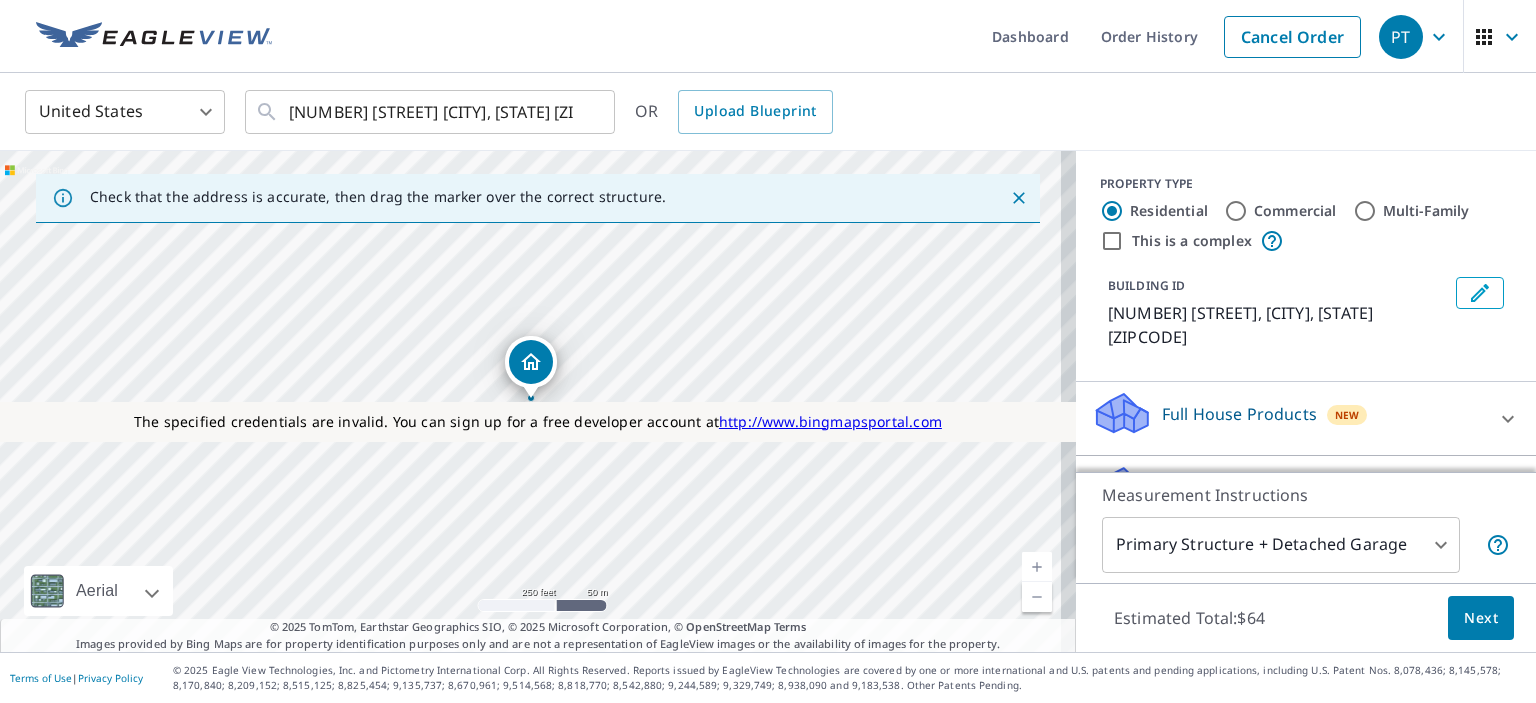 scroll, scrollTop: 143, scrollLeft: 0, axis: vertical 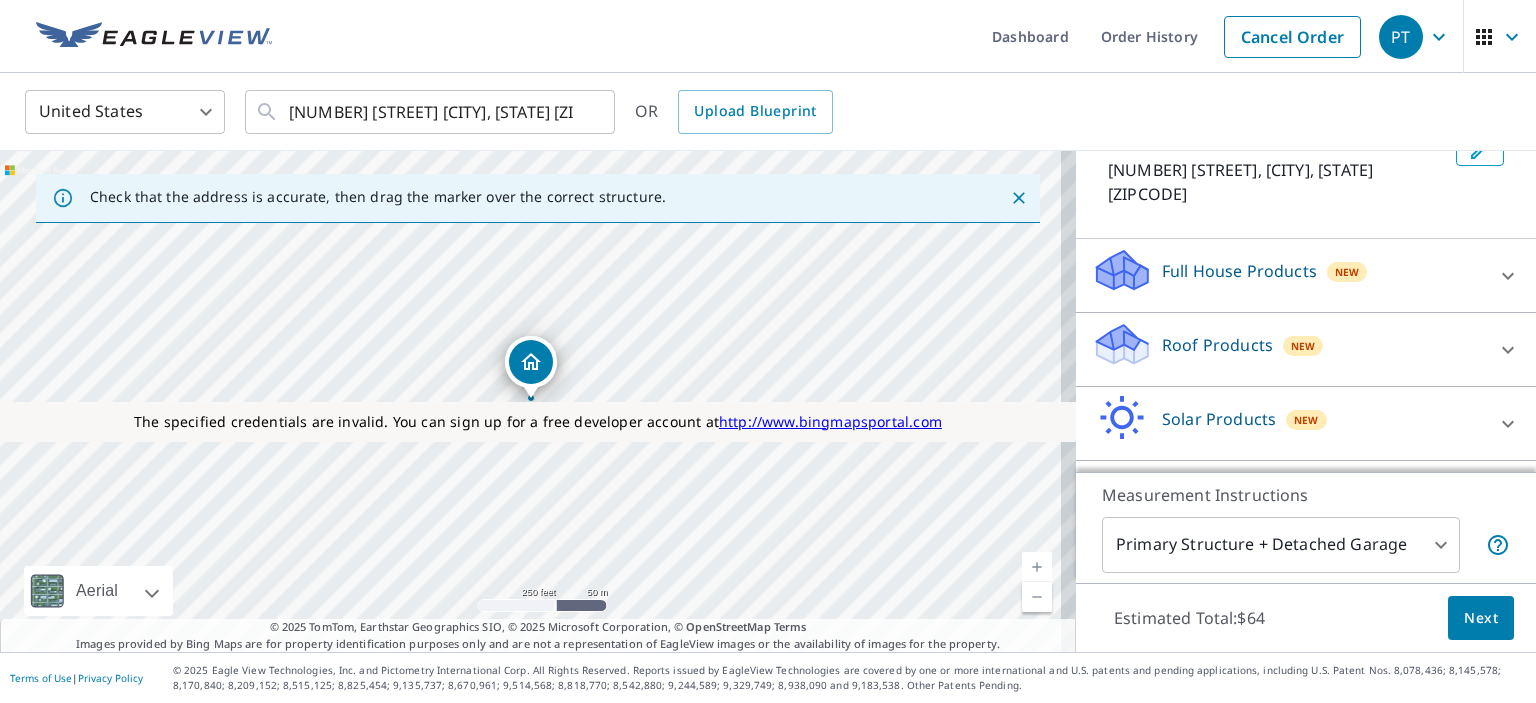 click on "Roof Products" at bounding box center (1217, 345) 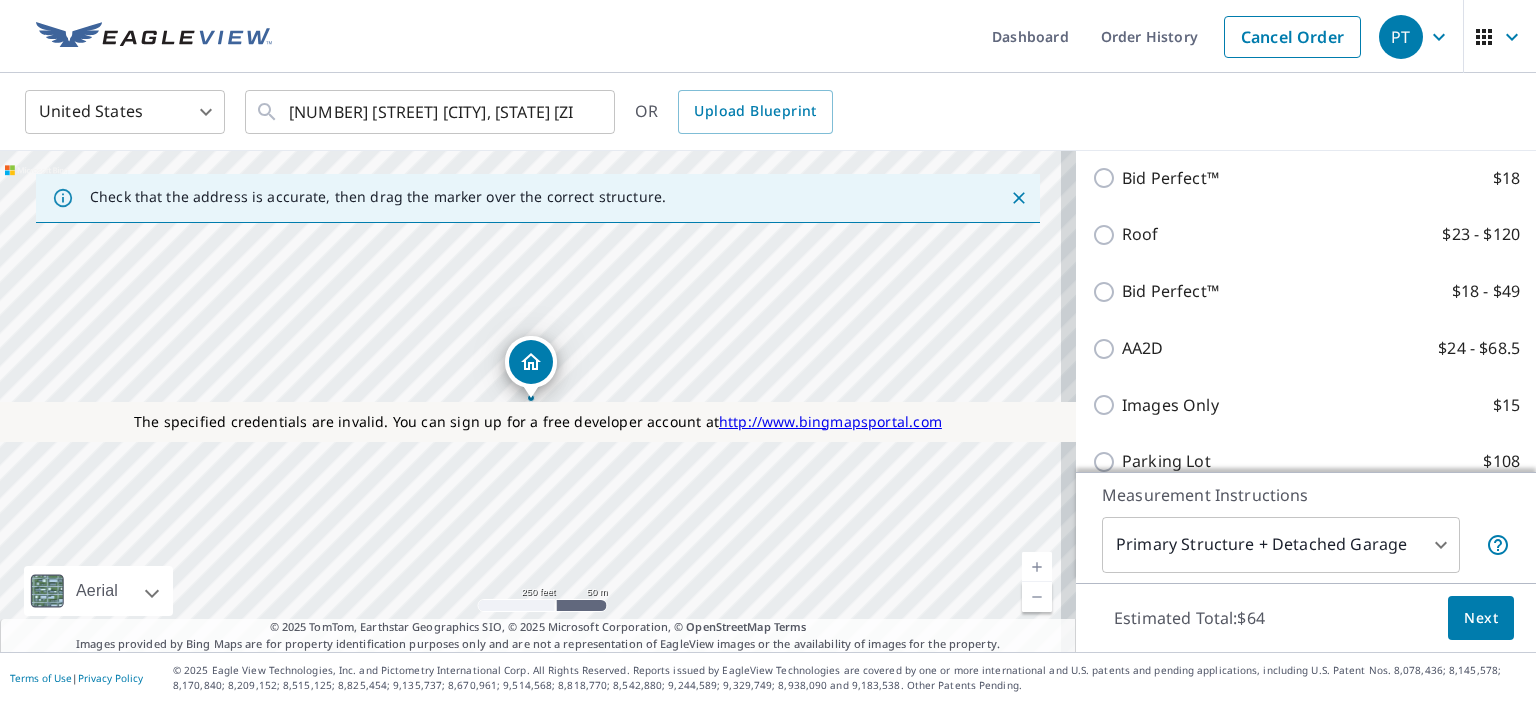 scroll, scrollTop: 962, scrollLeft: 0, axis: vertical 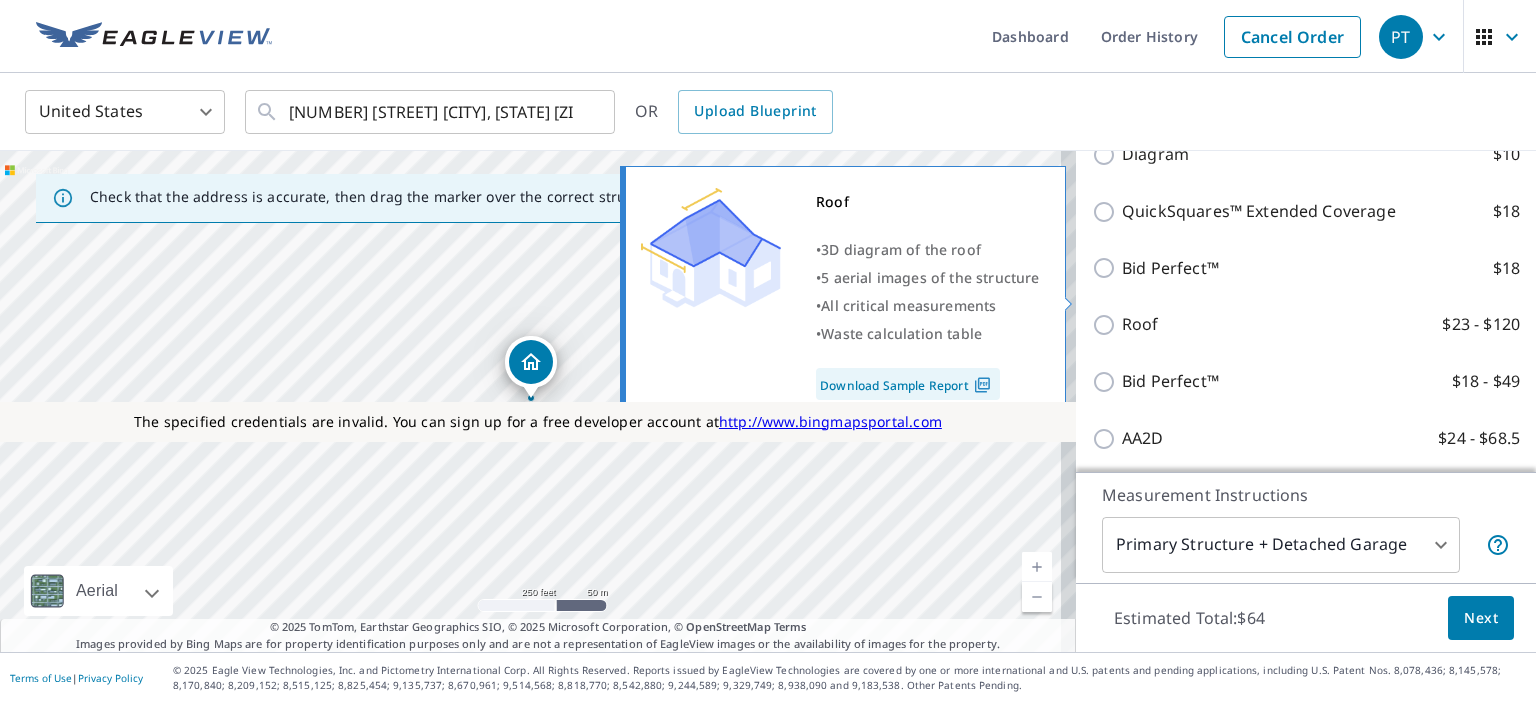 click on "Roof" at bounding box center (1140, 324) 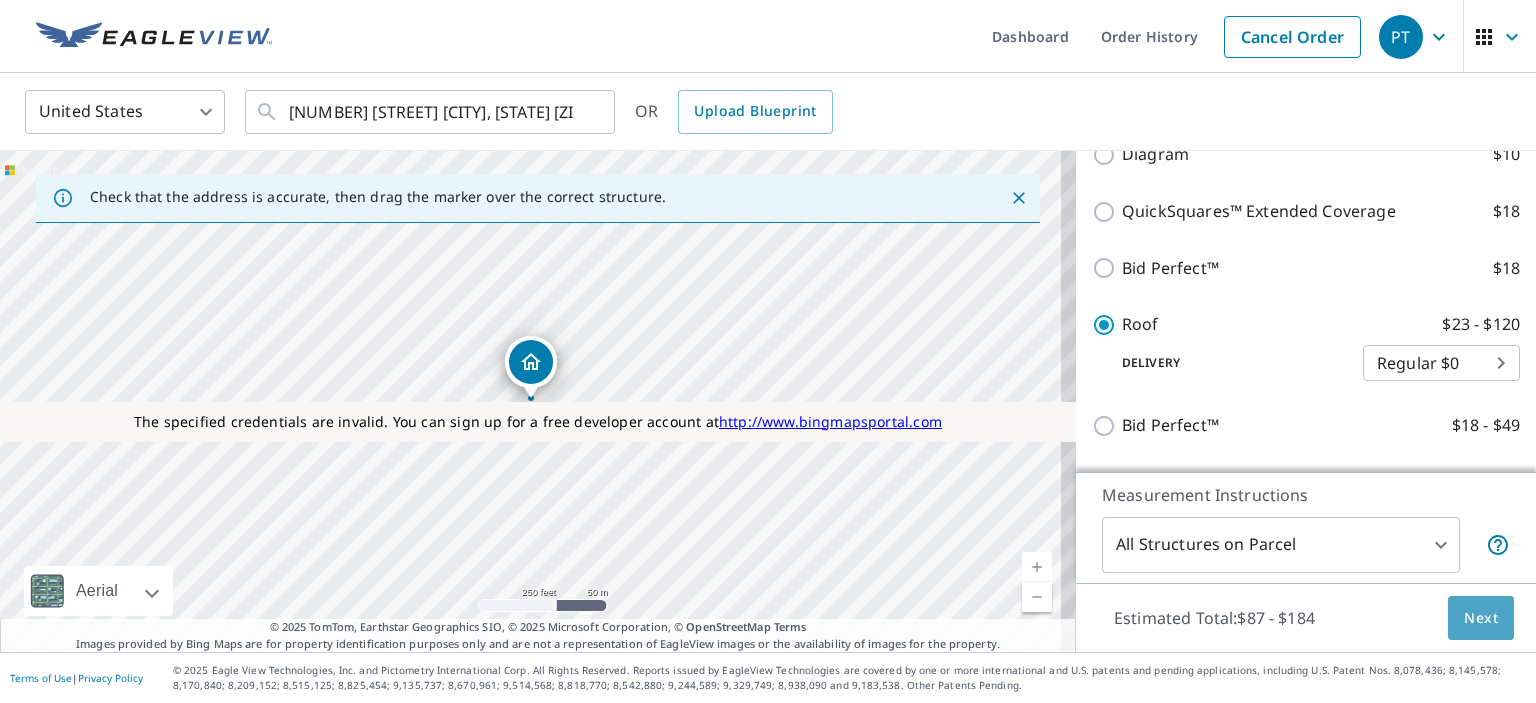 click on "Next" at bounding box center [1481, 618] 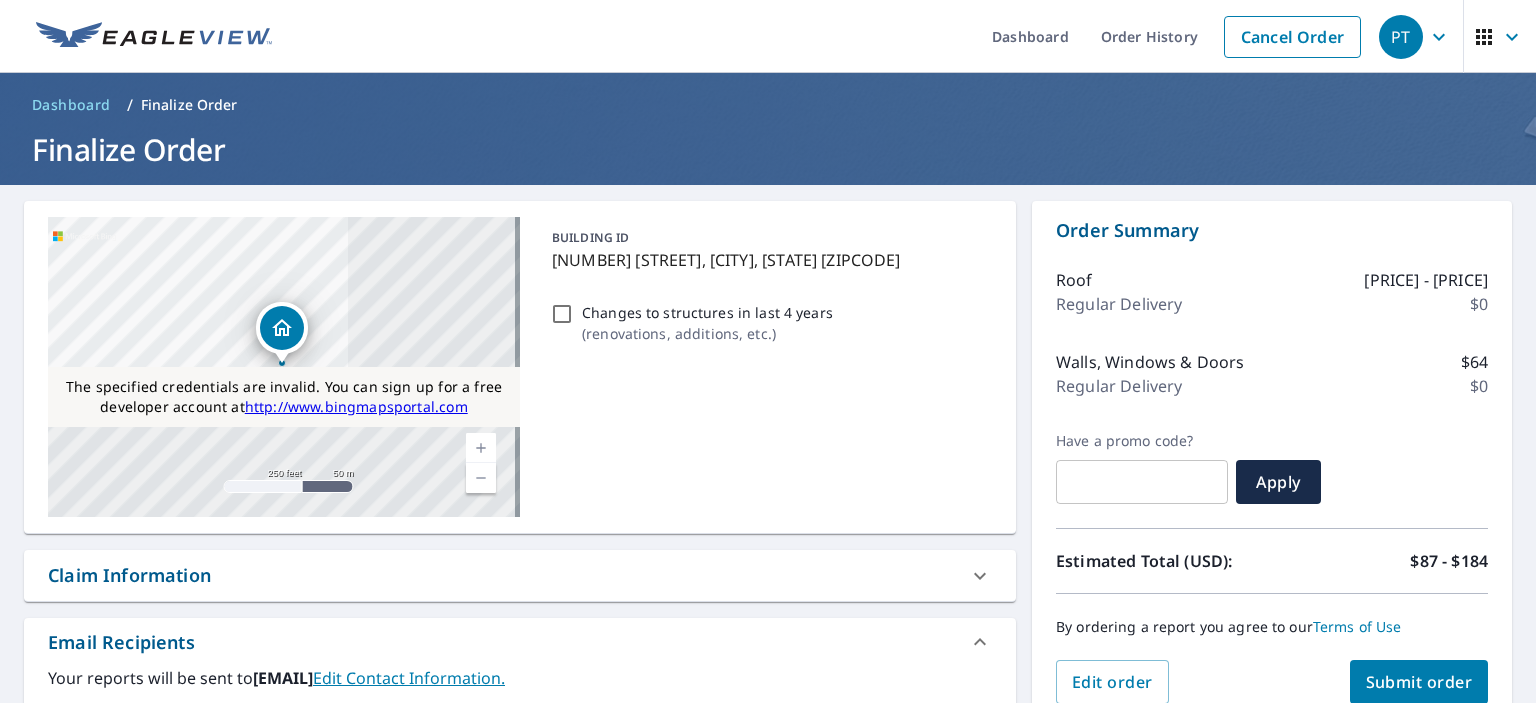 scroll, scrollTop: 355, scrollLeft: 0, axis: vertical 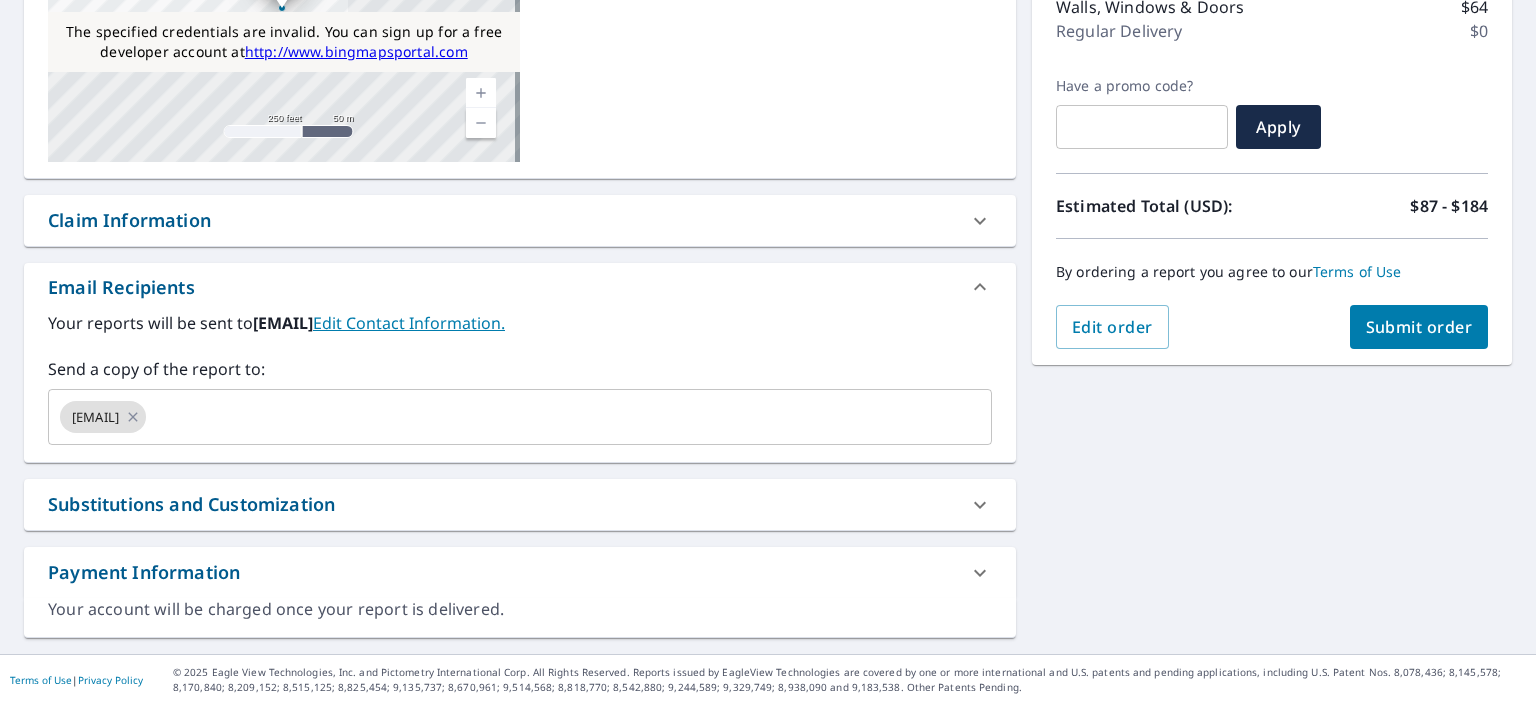 click on "Submit order" at bounding box center [1419, 327] 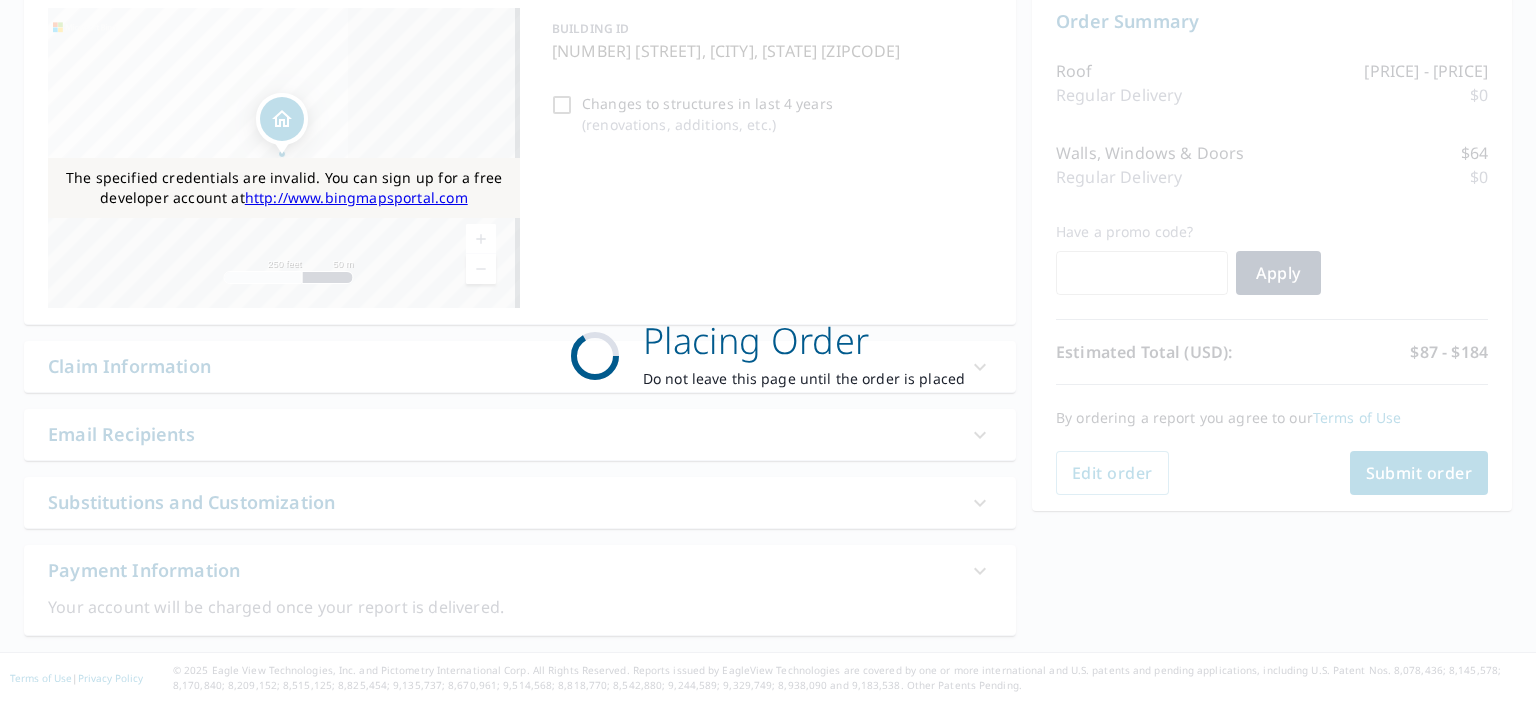 scroll, scrollTop: 207, scrollLeft: 0, axis: vertical 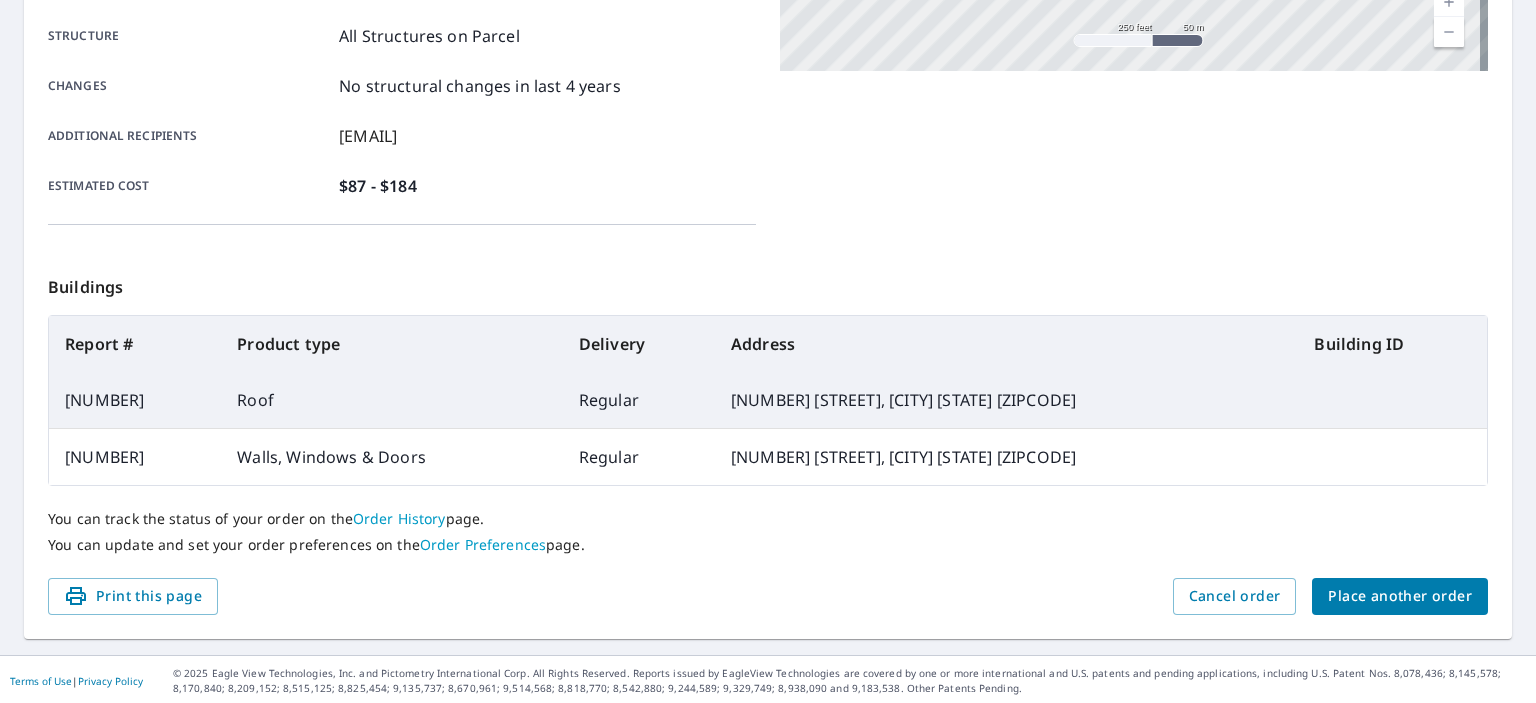 click on "[NUMBER]" at bounding box center [135, 400] 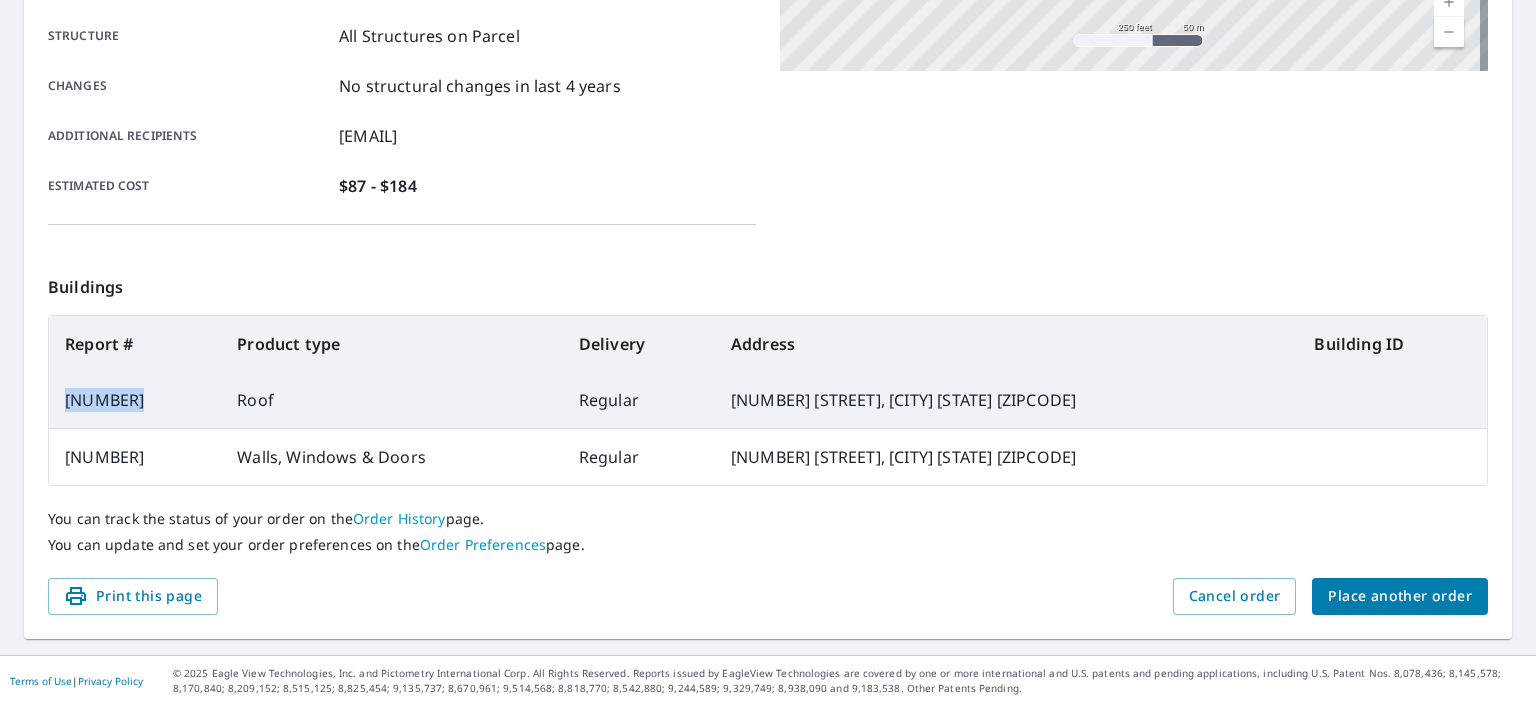 click on "[NUMBER]" at bounding box center [135, 400] 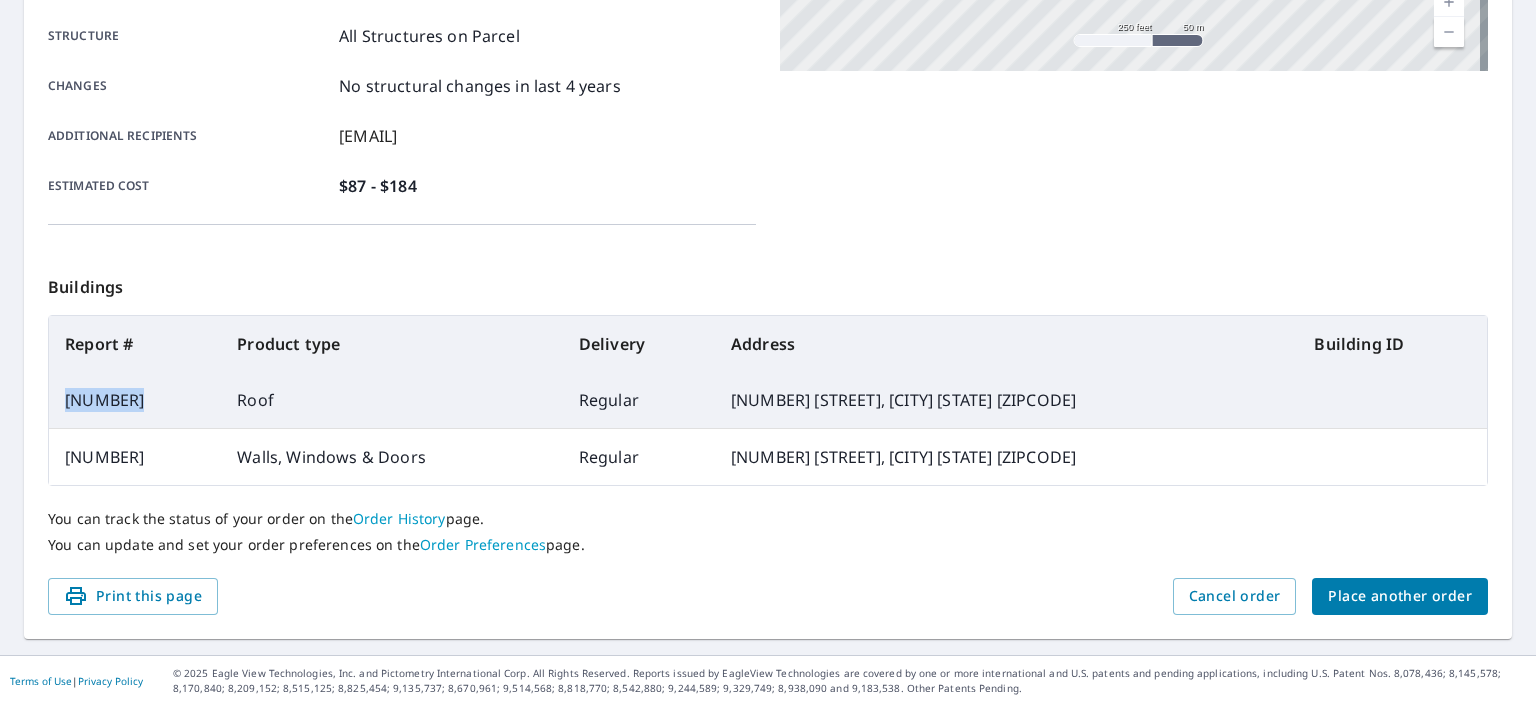click on "Place another order" at bounding box center [1400, 596] 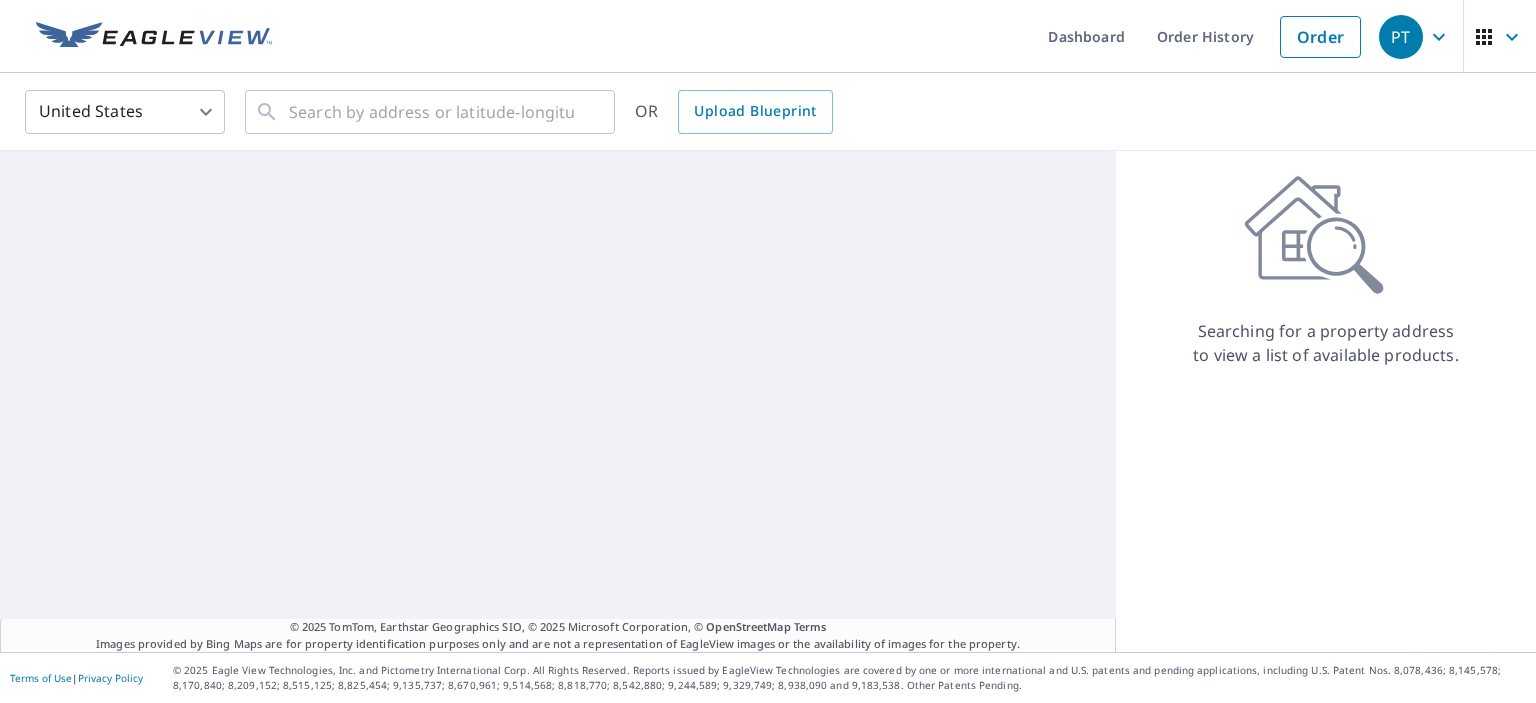 scroll, scrollTop: 0, scrollLeft: 0, axis: both 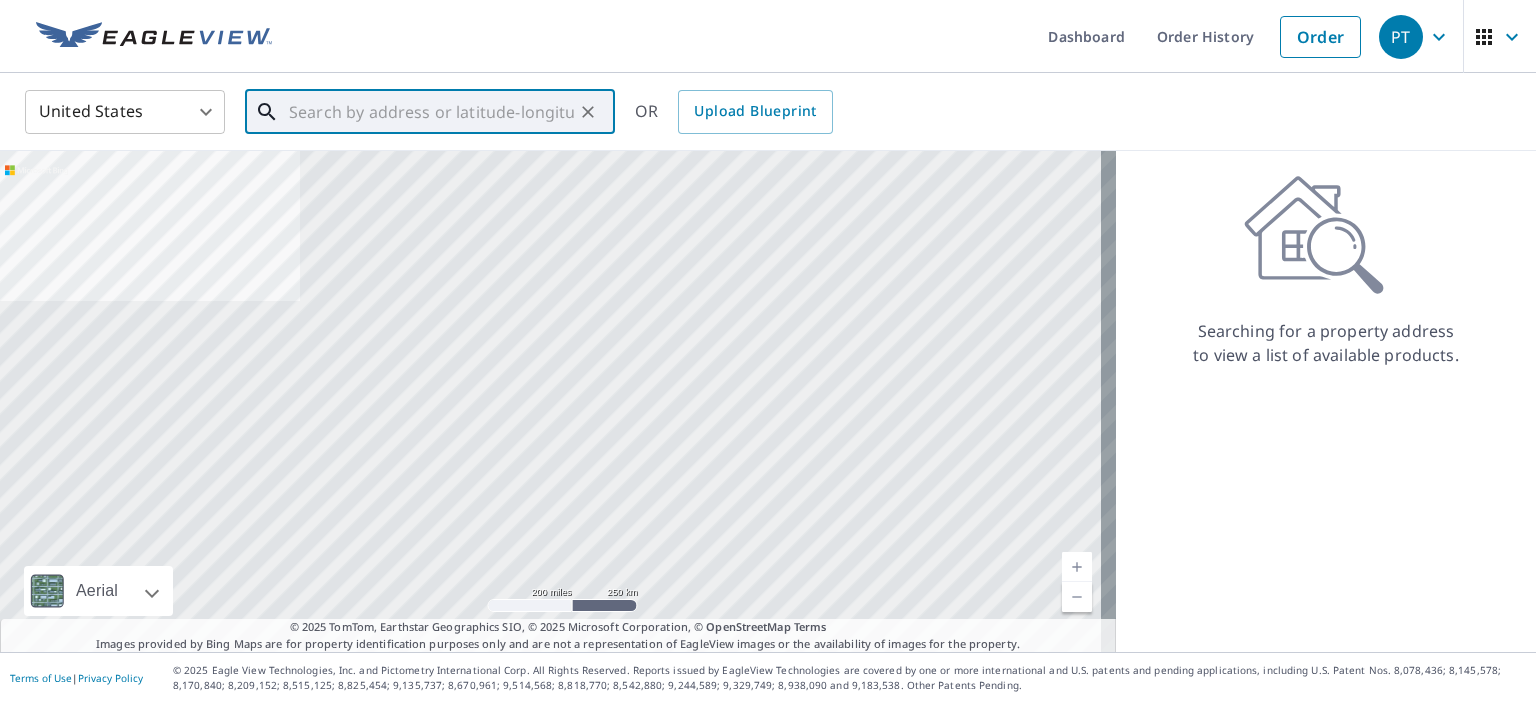 click at bounding box center [431, 112] 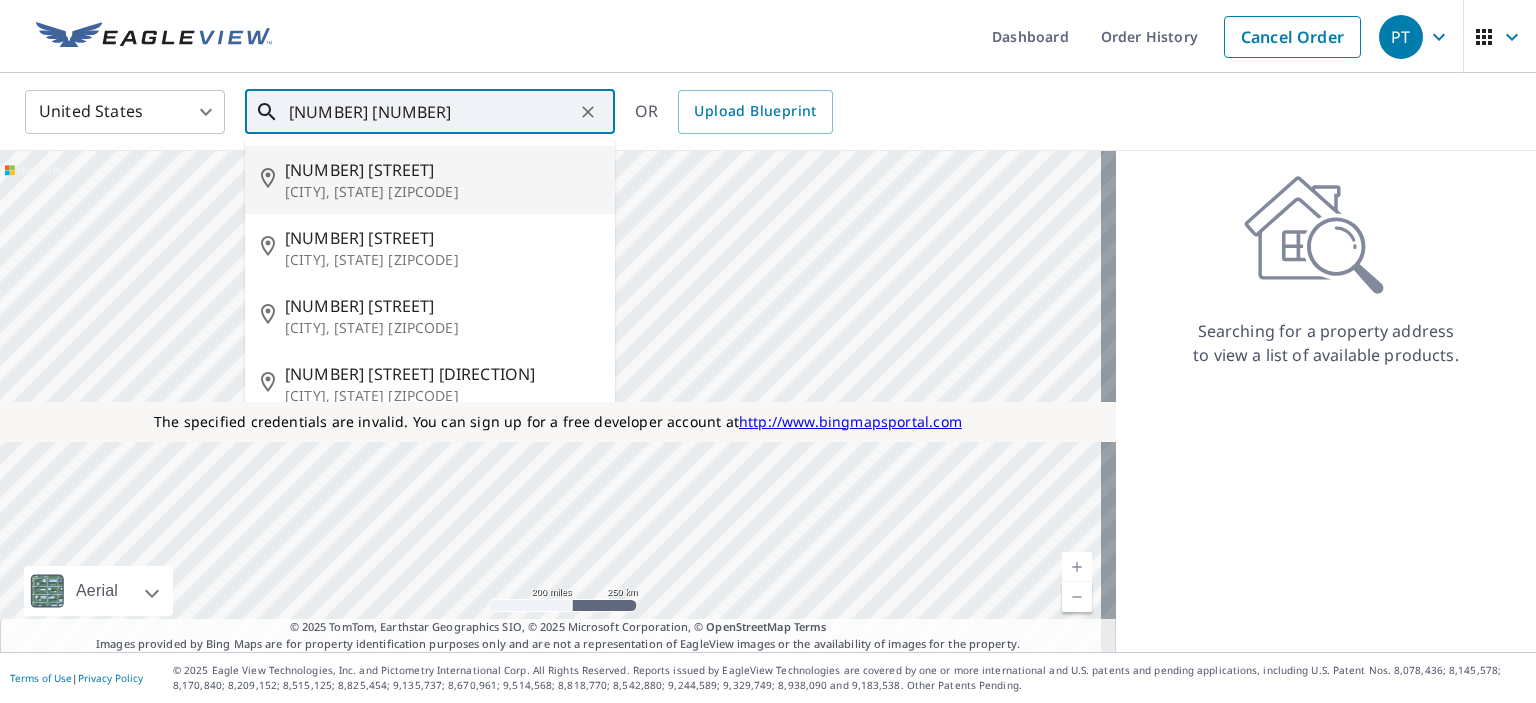 click on "[CITY], [STATE] [ZIPCODE]" at bounding box center (442, 192) 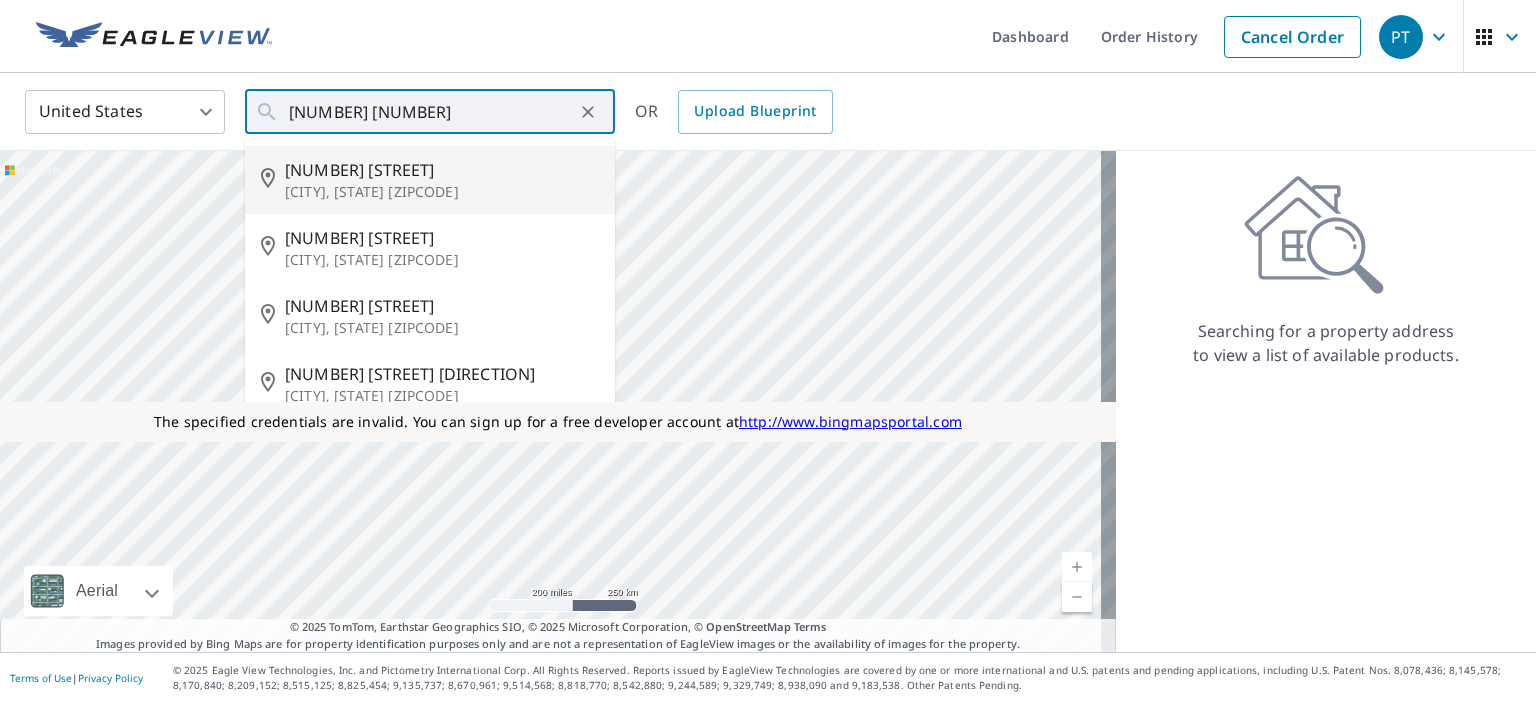 type on "[NUMBER] [STREET] [CITY], [STATE] [ZIPCODE]" 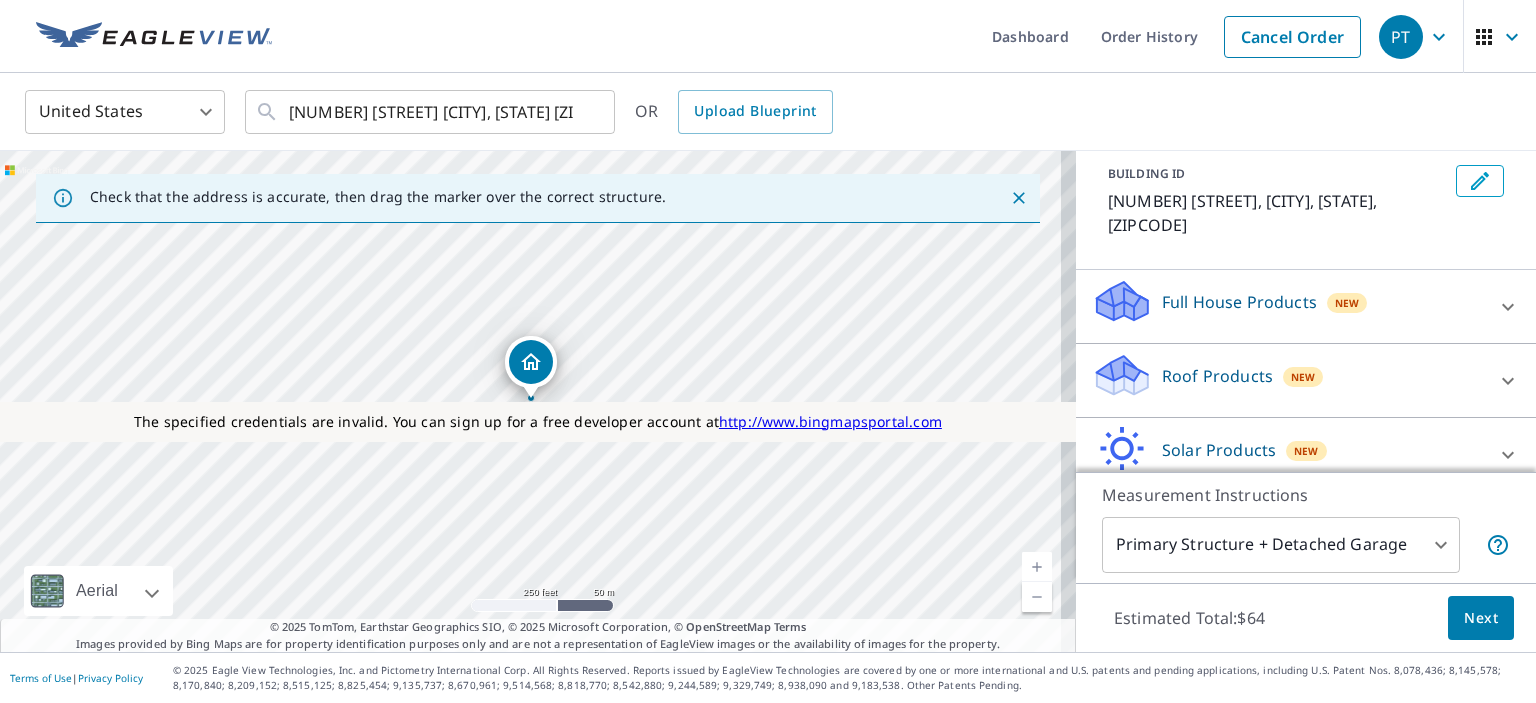 scroll, scrollTop: 128, scrollLeft: 0, axis: vertical 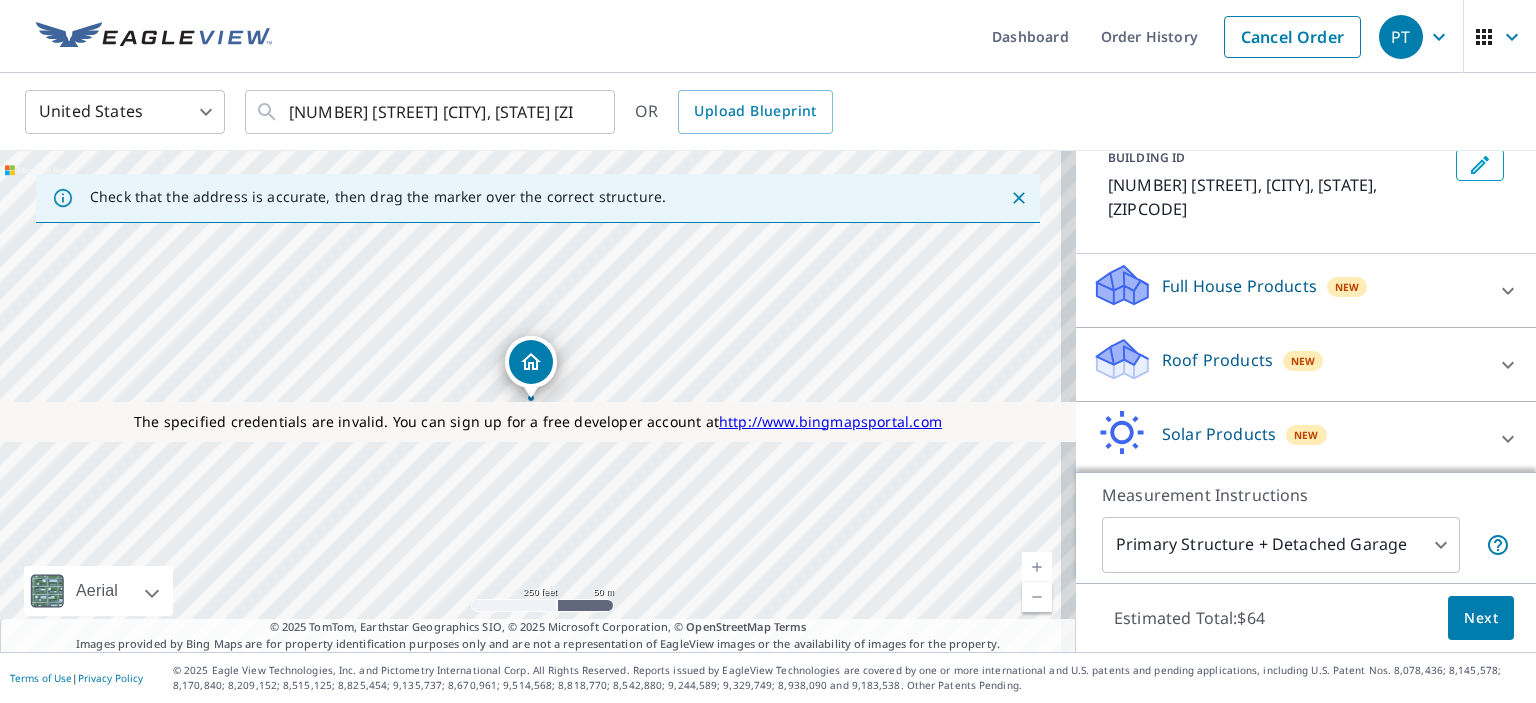 click on "Roof Products" at bounding box center (1217, 360) 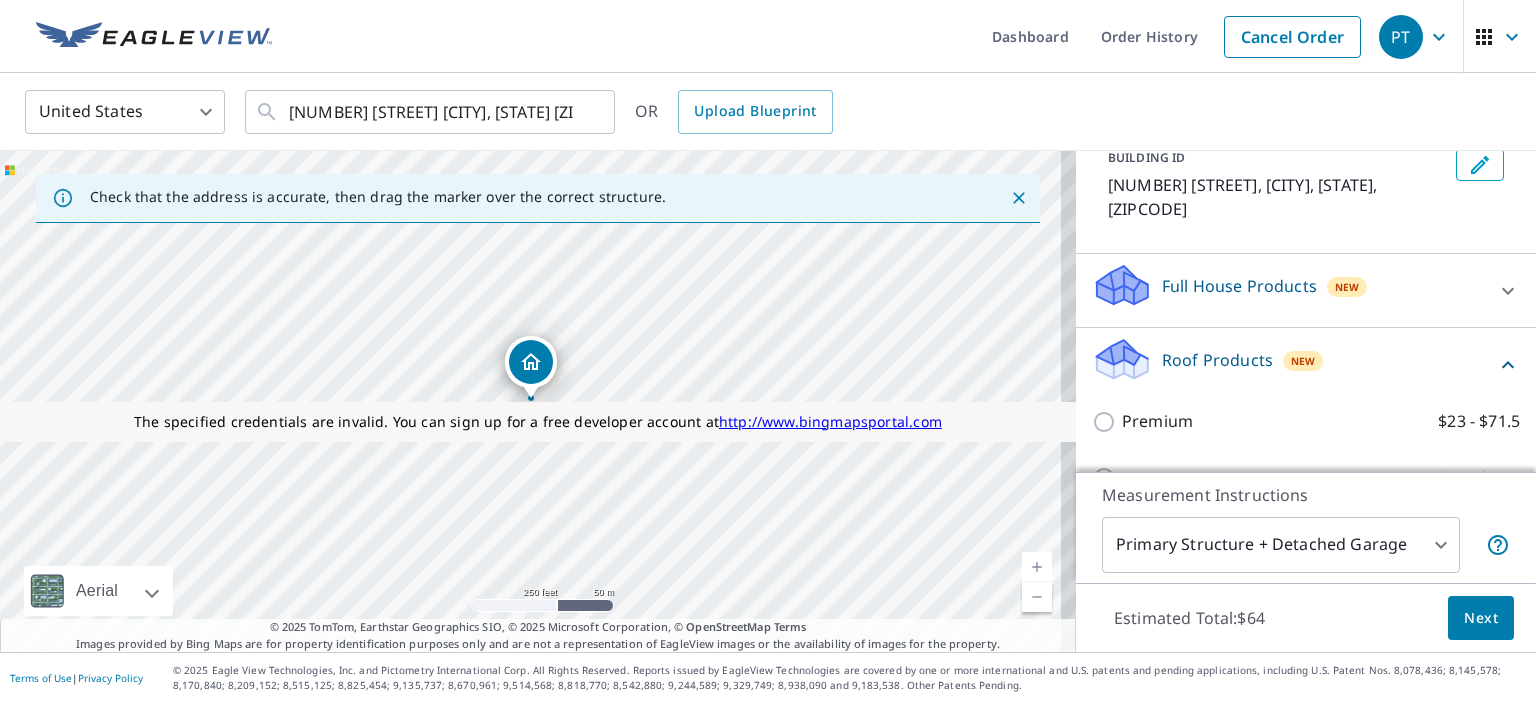 scroll, scrollTop: 296, scrollLeft: 0, axis: vertical 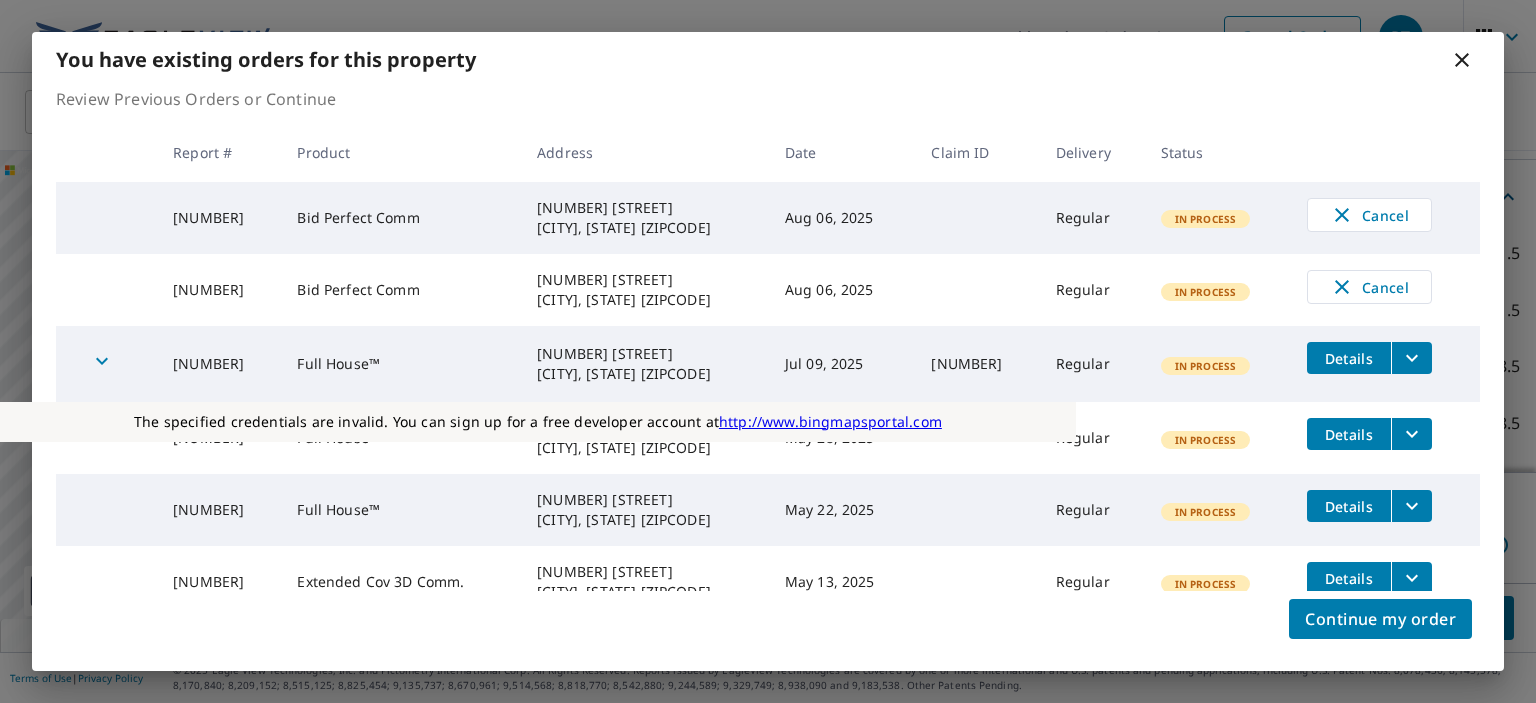 click 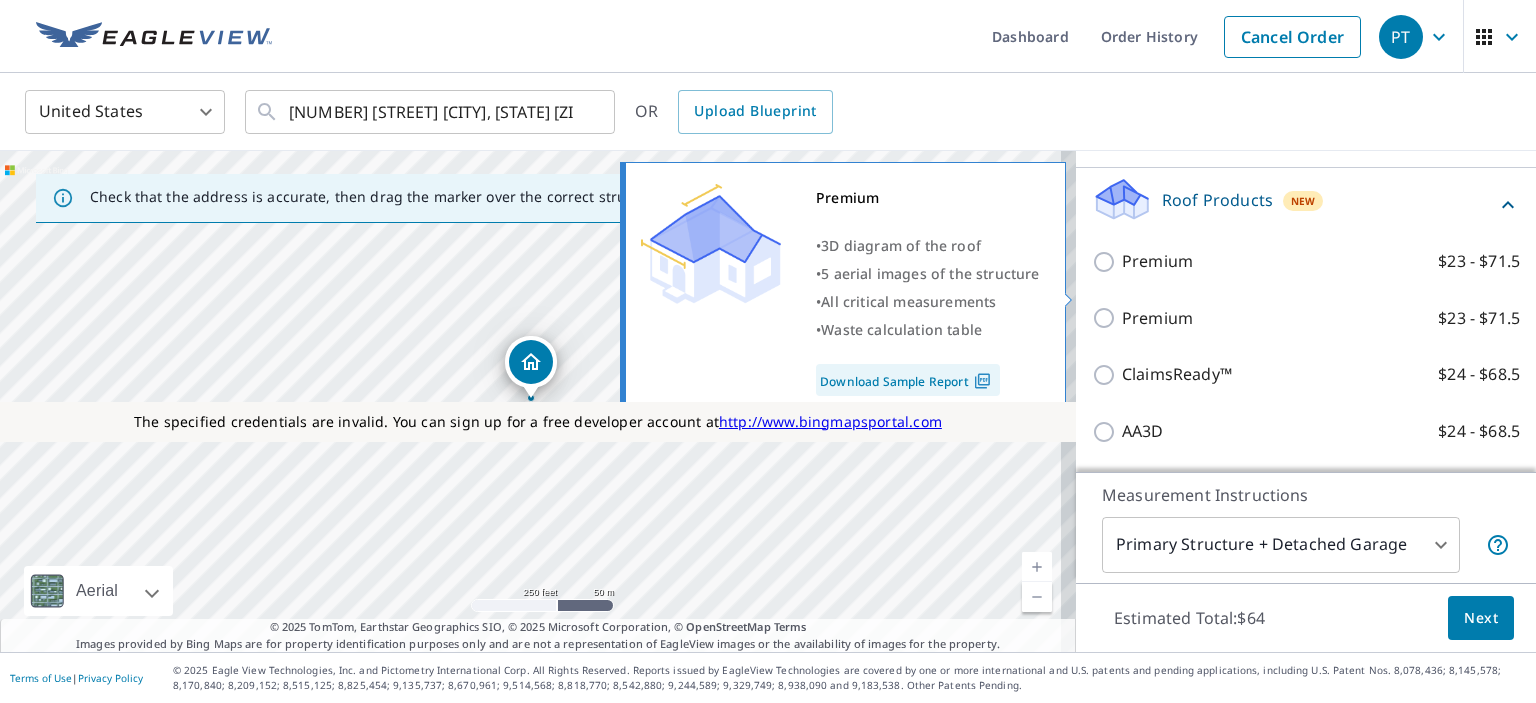 click on "Premium" at bounding box center (1157, 318) 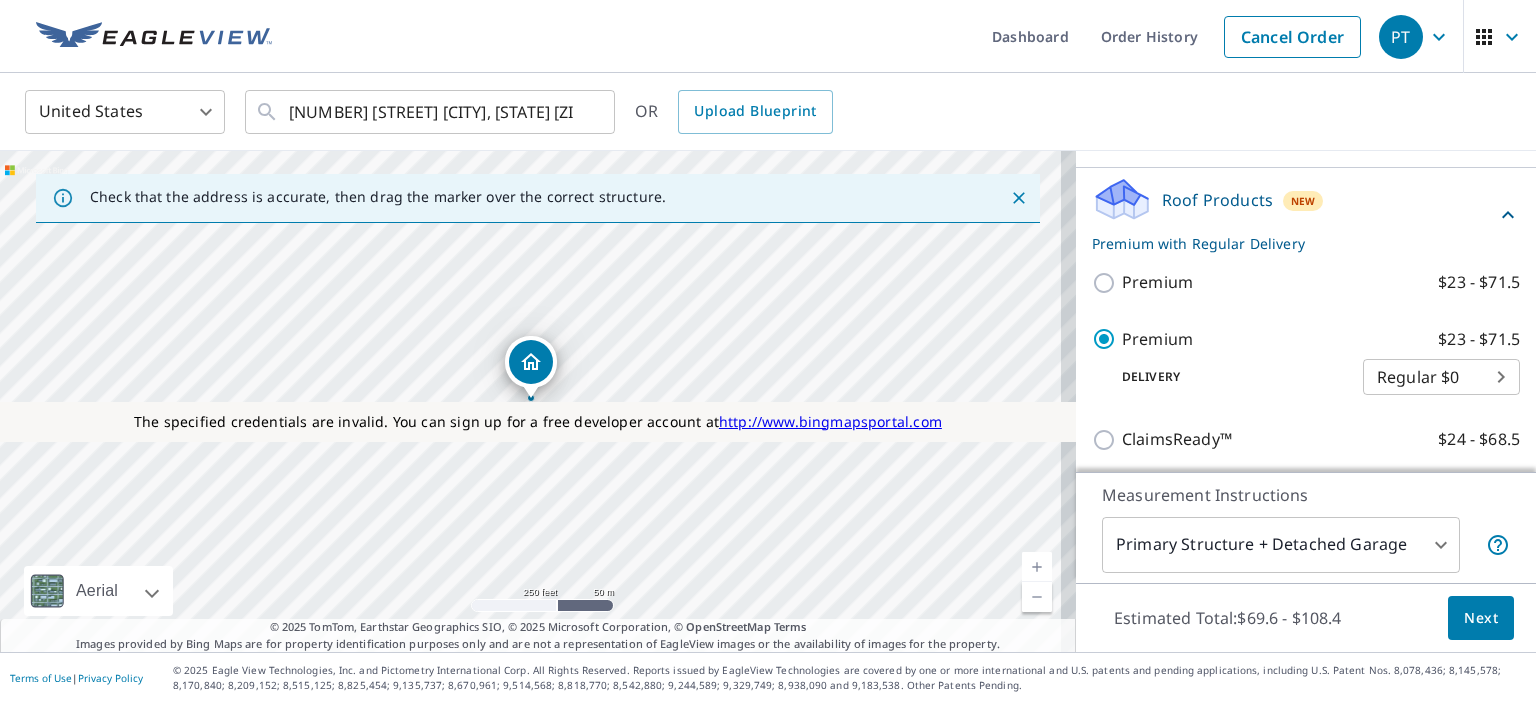 click on "Next" at bounding box center (1481, 618) 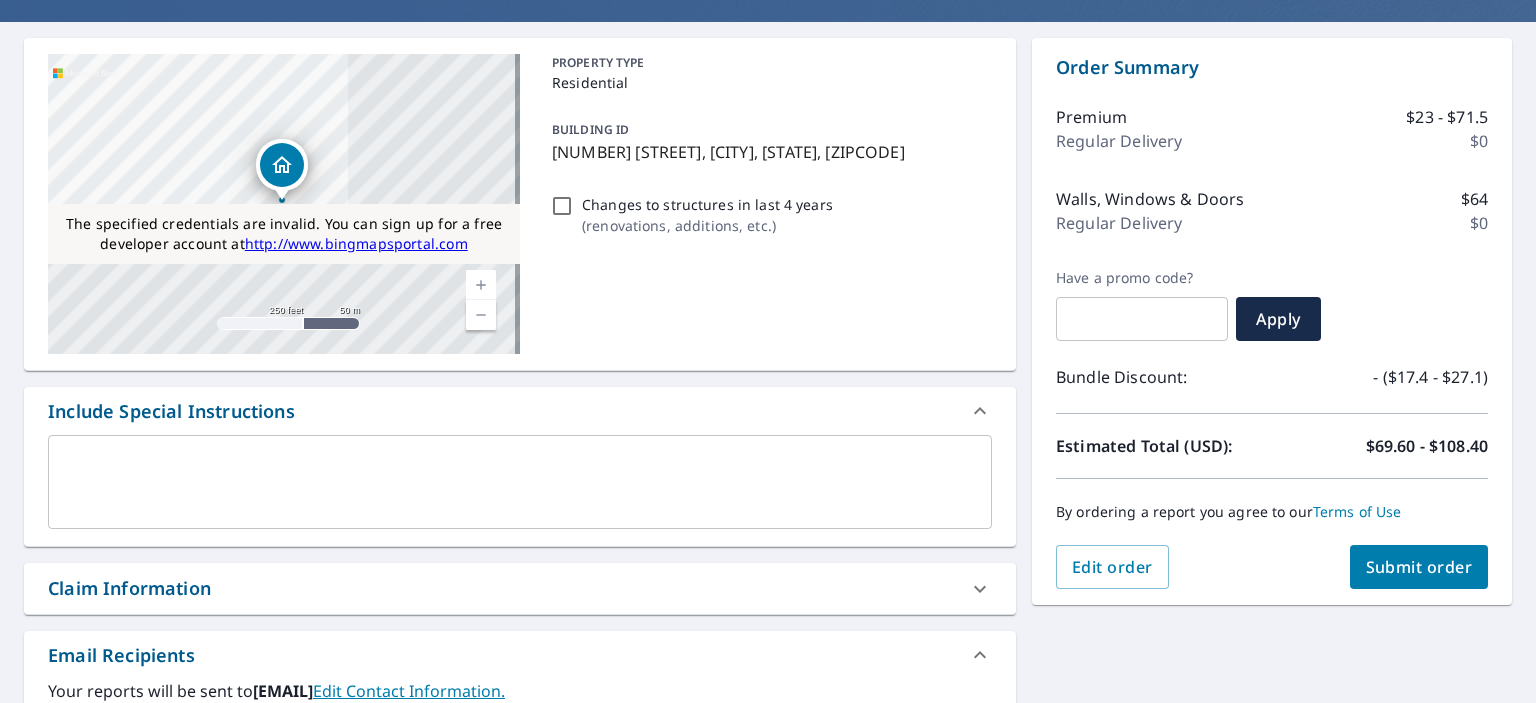 scroll, scrollTop: 175, scrollLeft: 0, axis: vertical 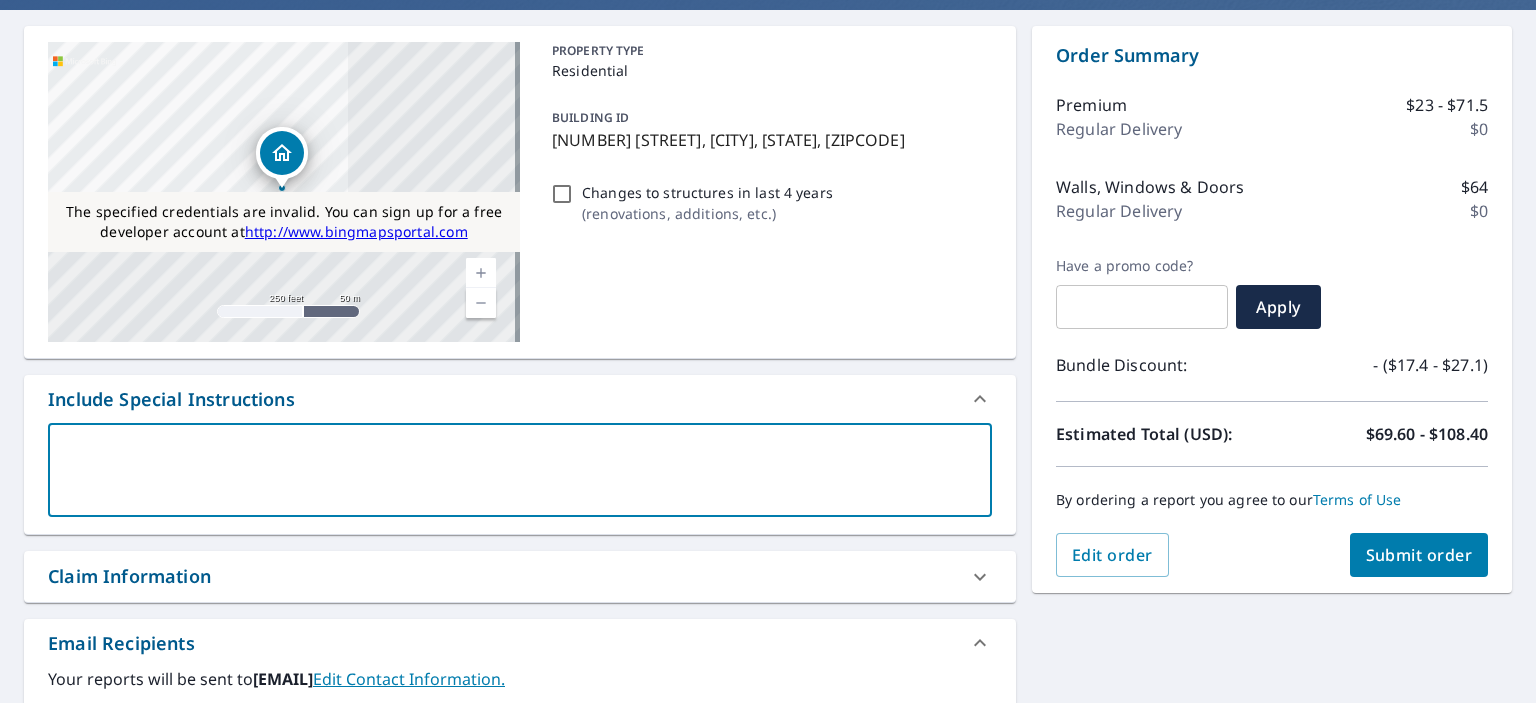 click at bounding box center [520, 470] 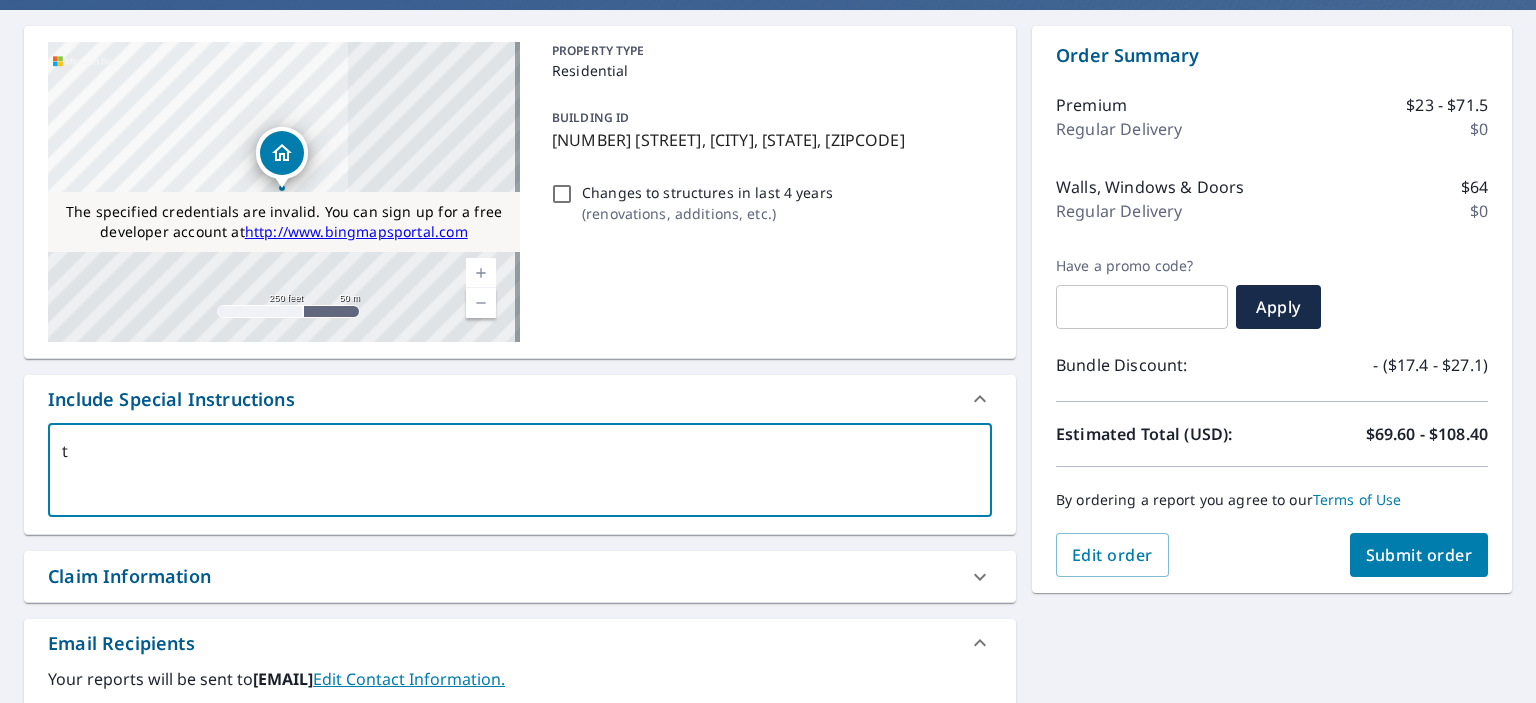 type on "te" 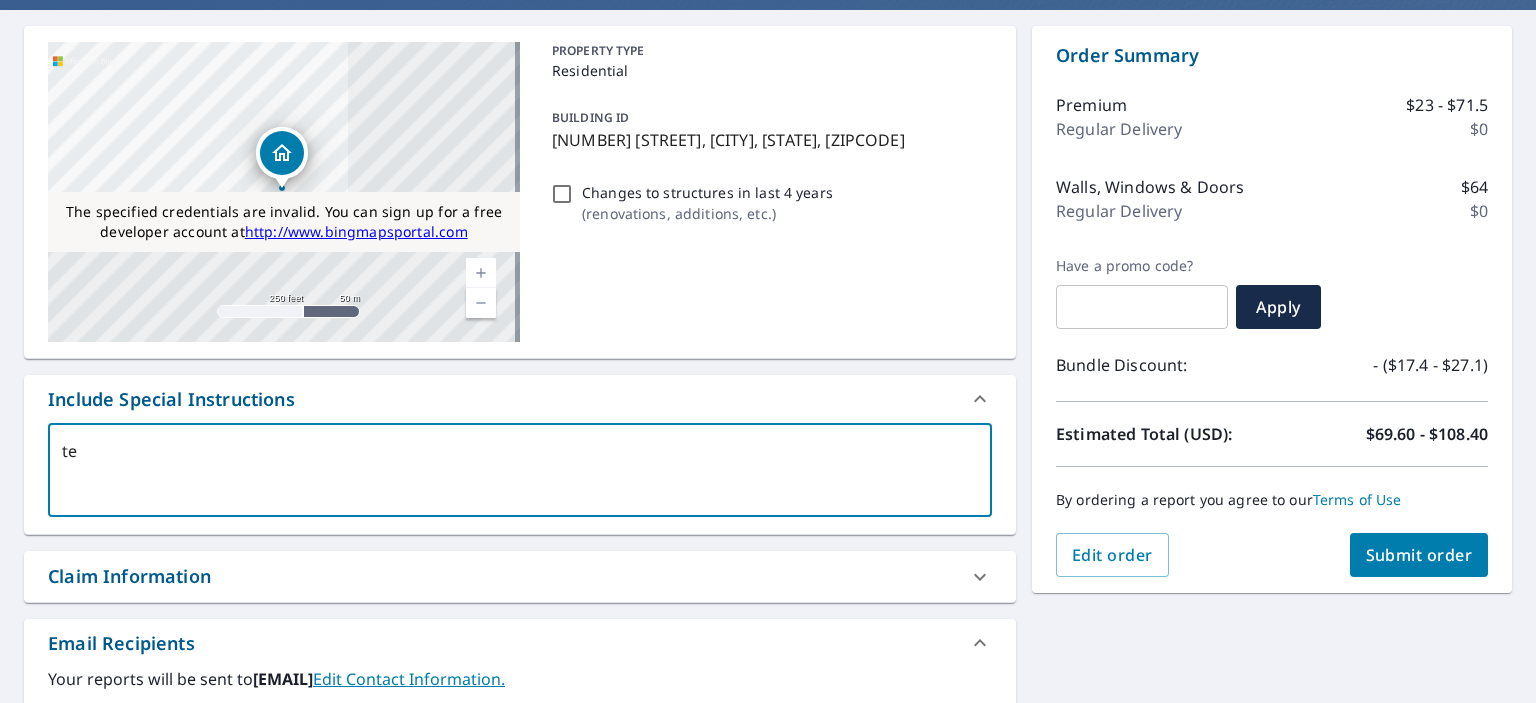 type on "tes" 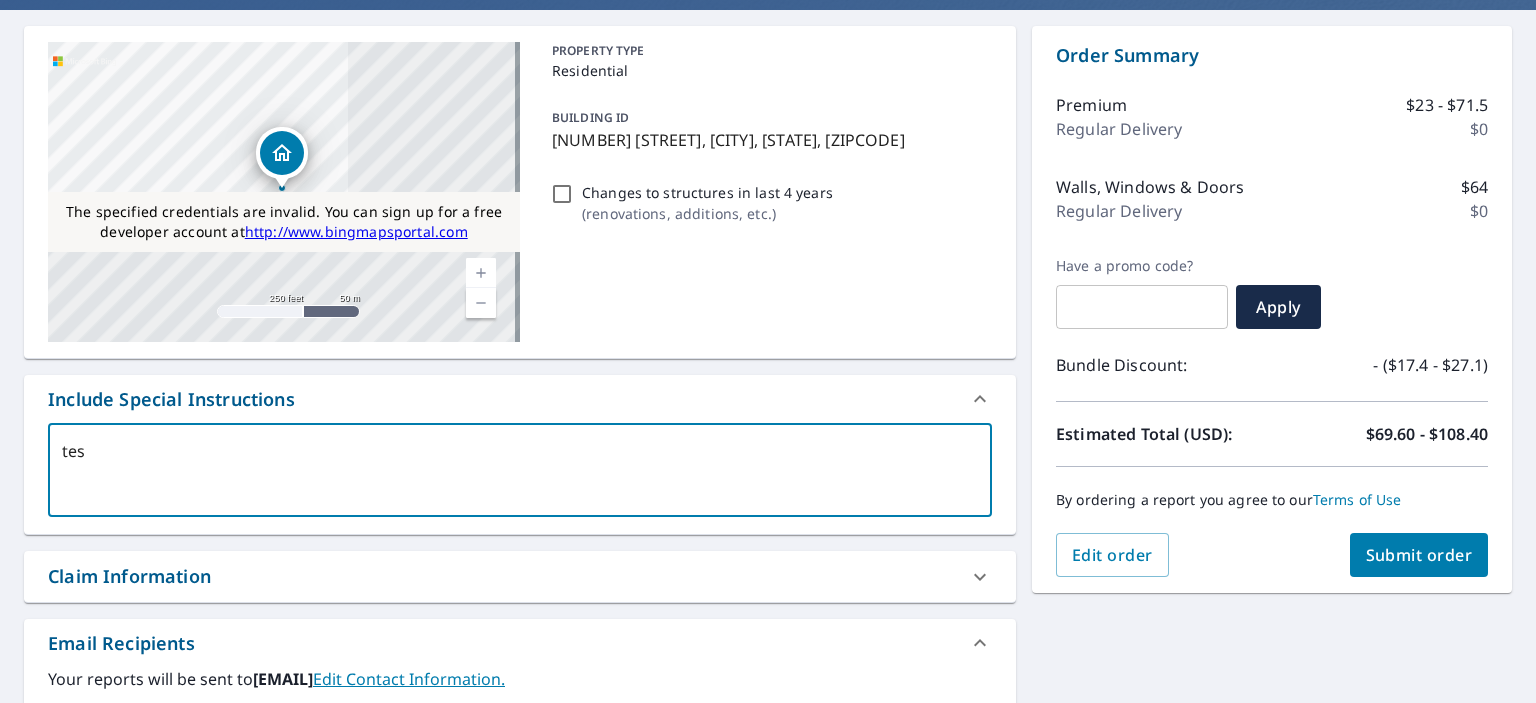 type on "test" 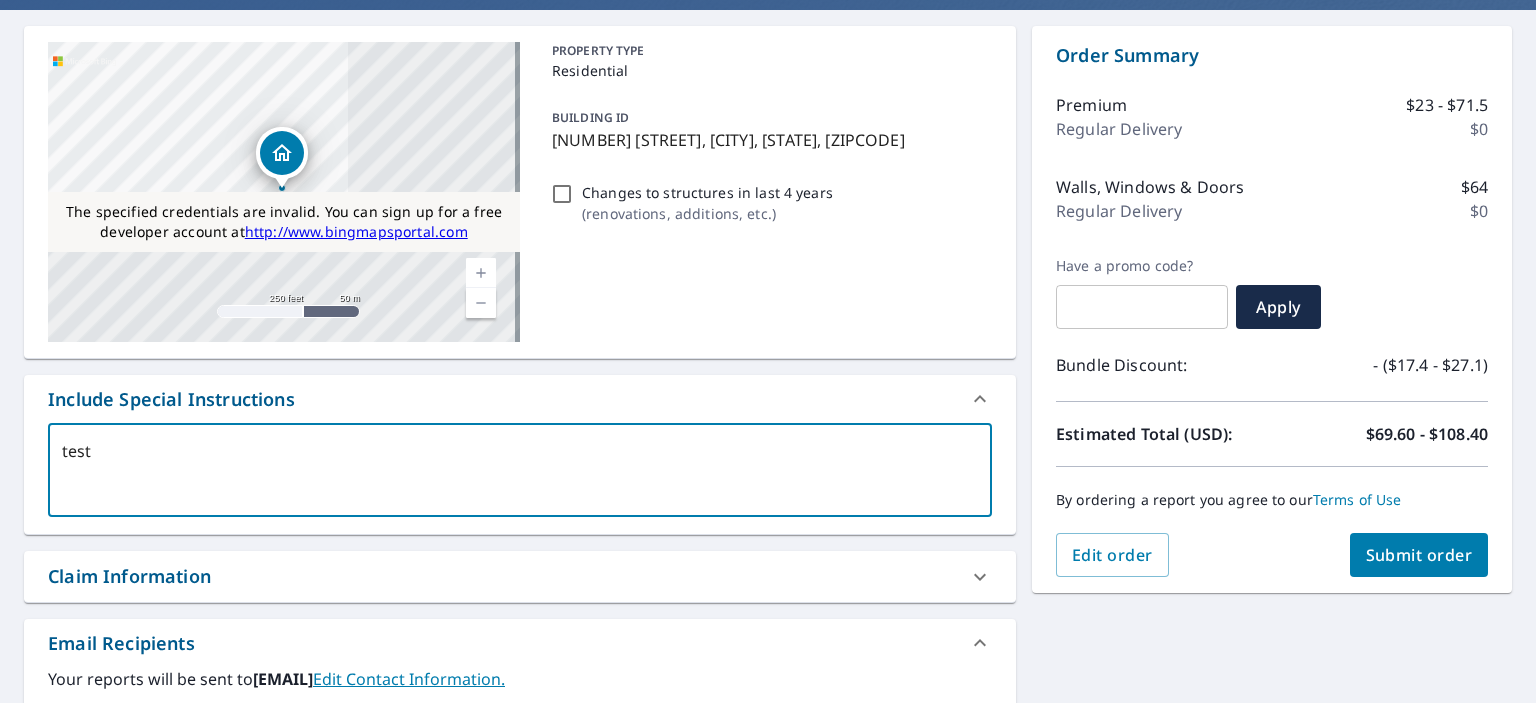 type on "[TEXT]" 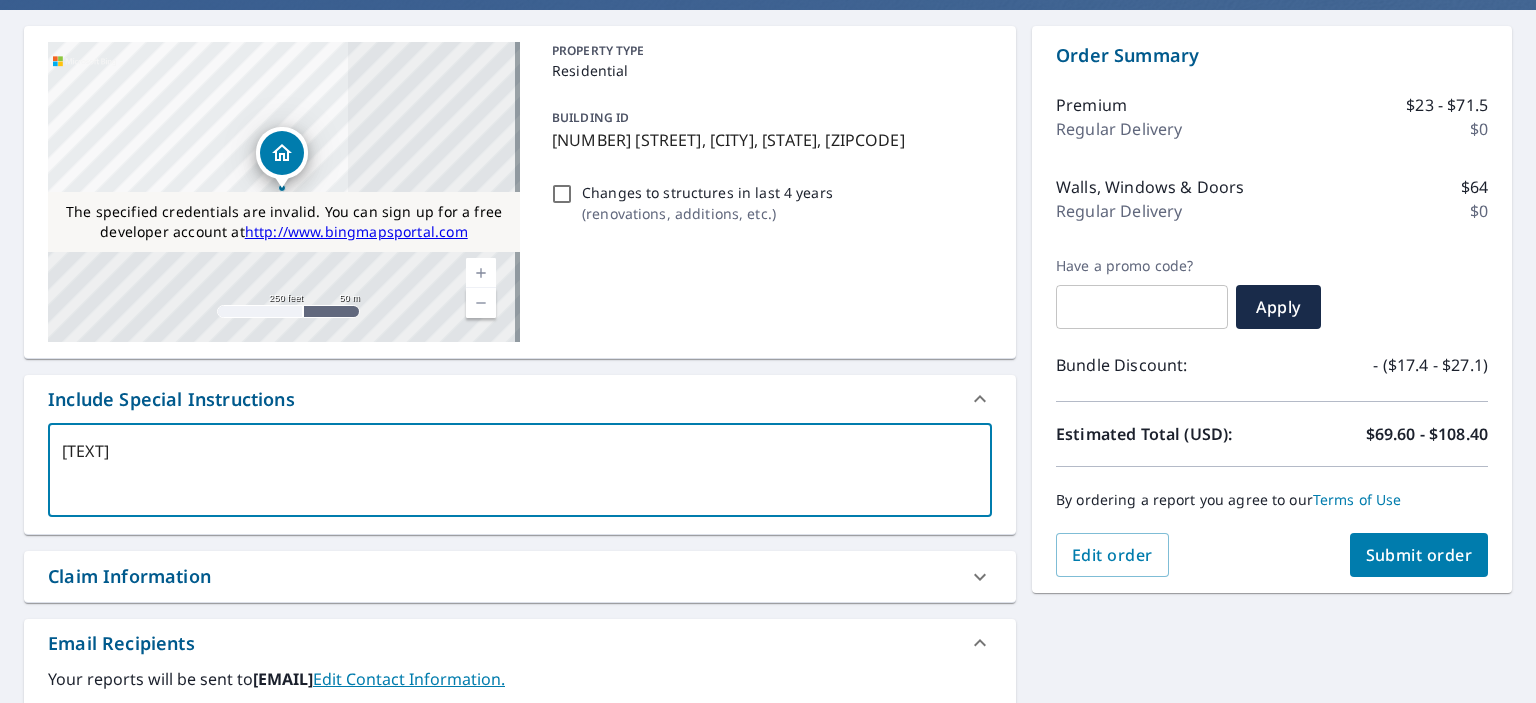 type on "[TEXT]" 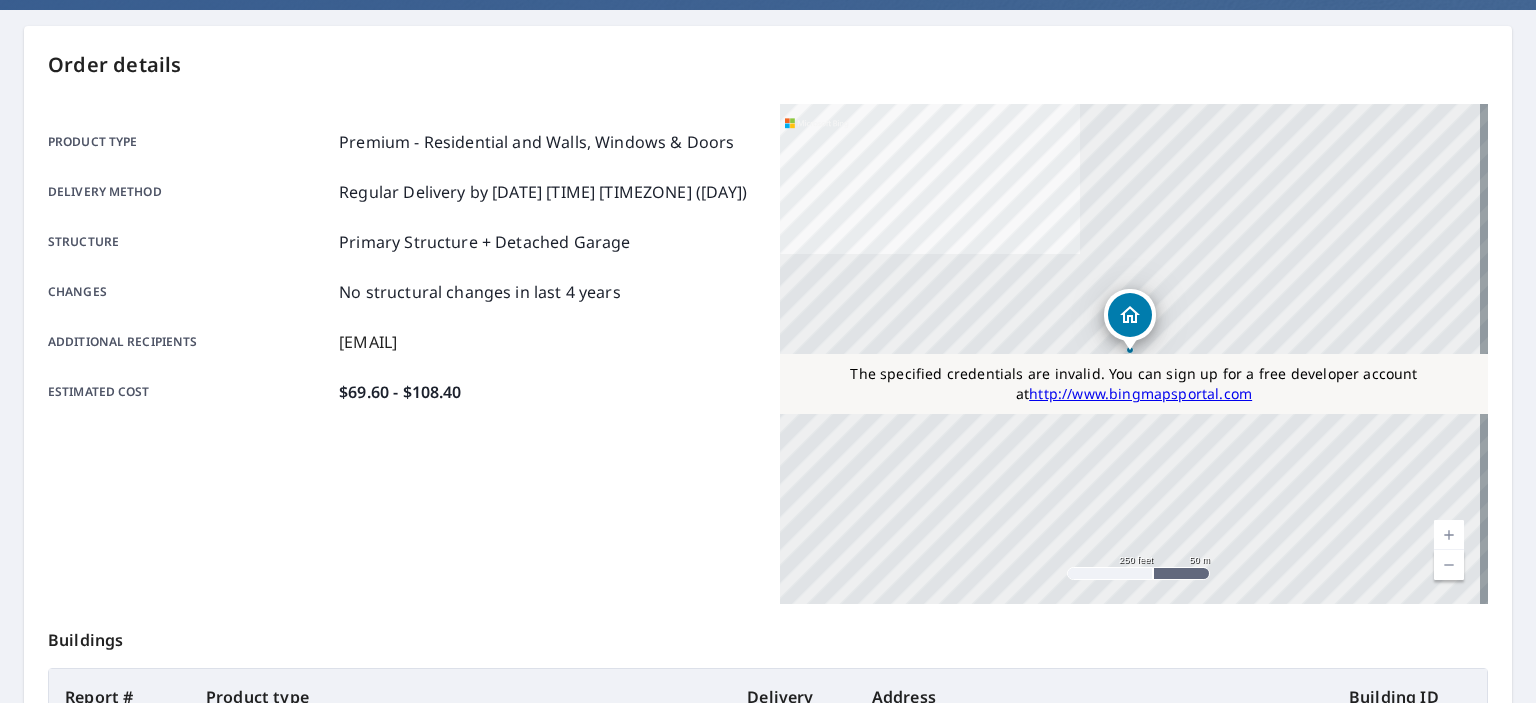 scroll, scrollTop: 472, scrollLeft: 0, axis: vertical 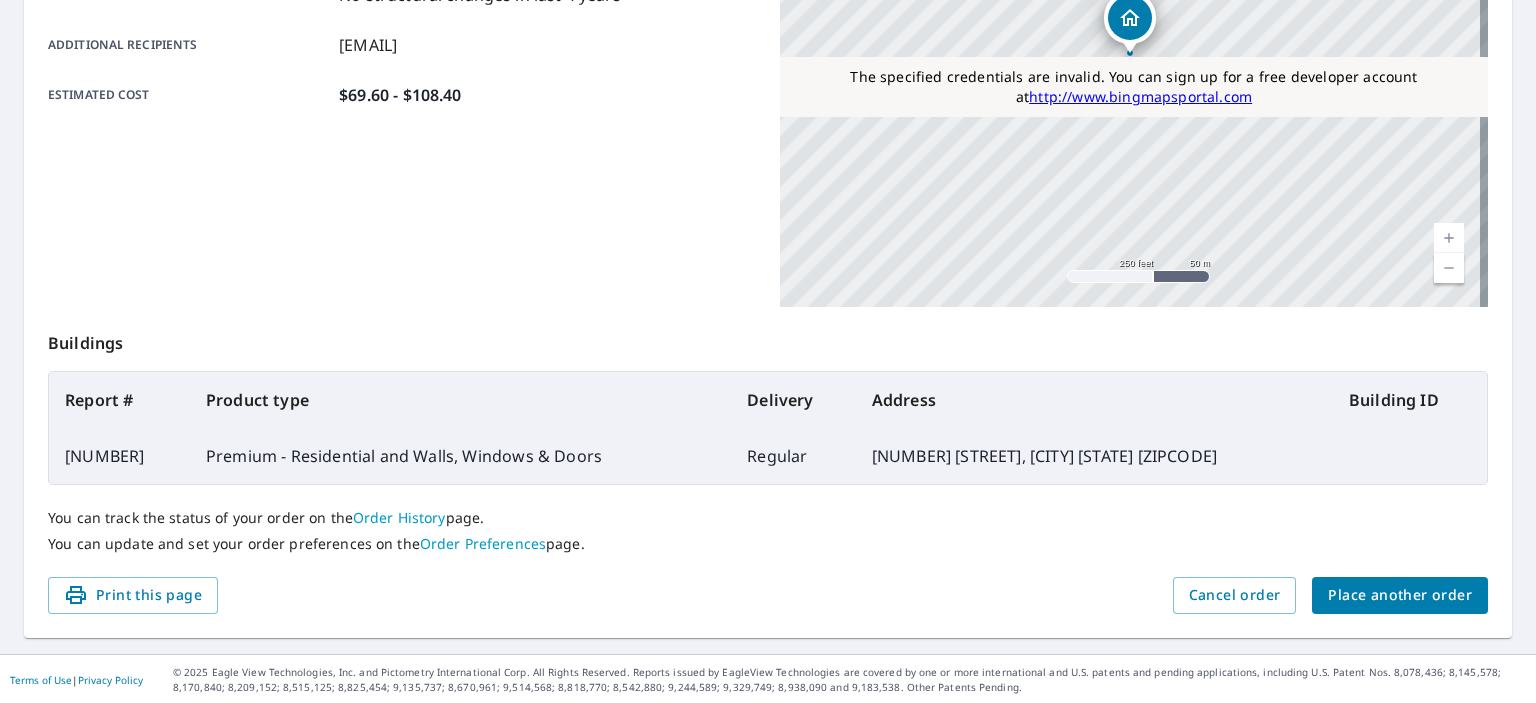 click on "[NUMBER]" at bounding box center (119, 456) 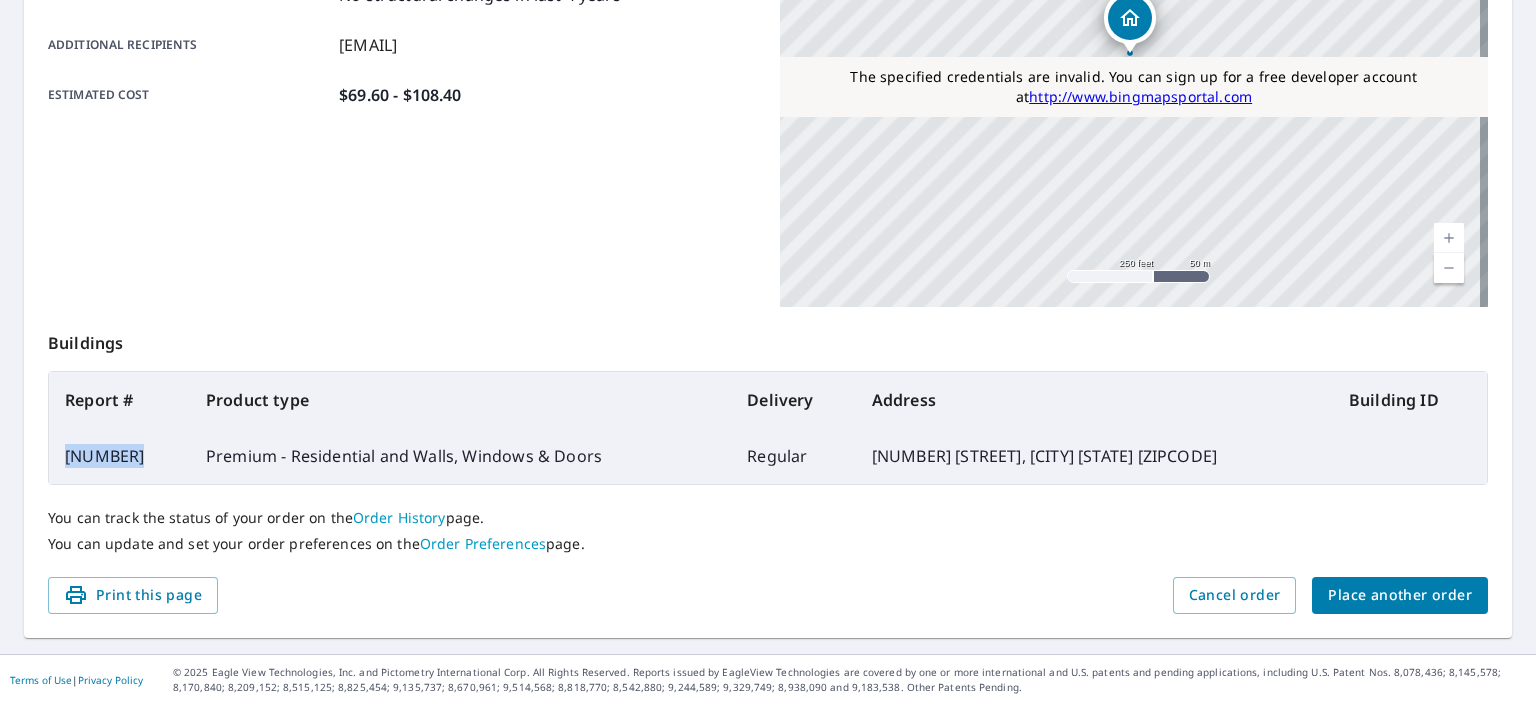 click on "[NUMBER]" at bounding box center [119, 456] 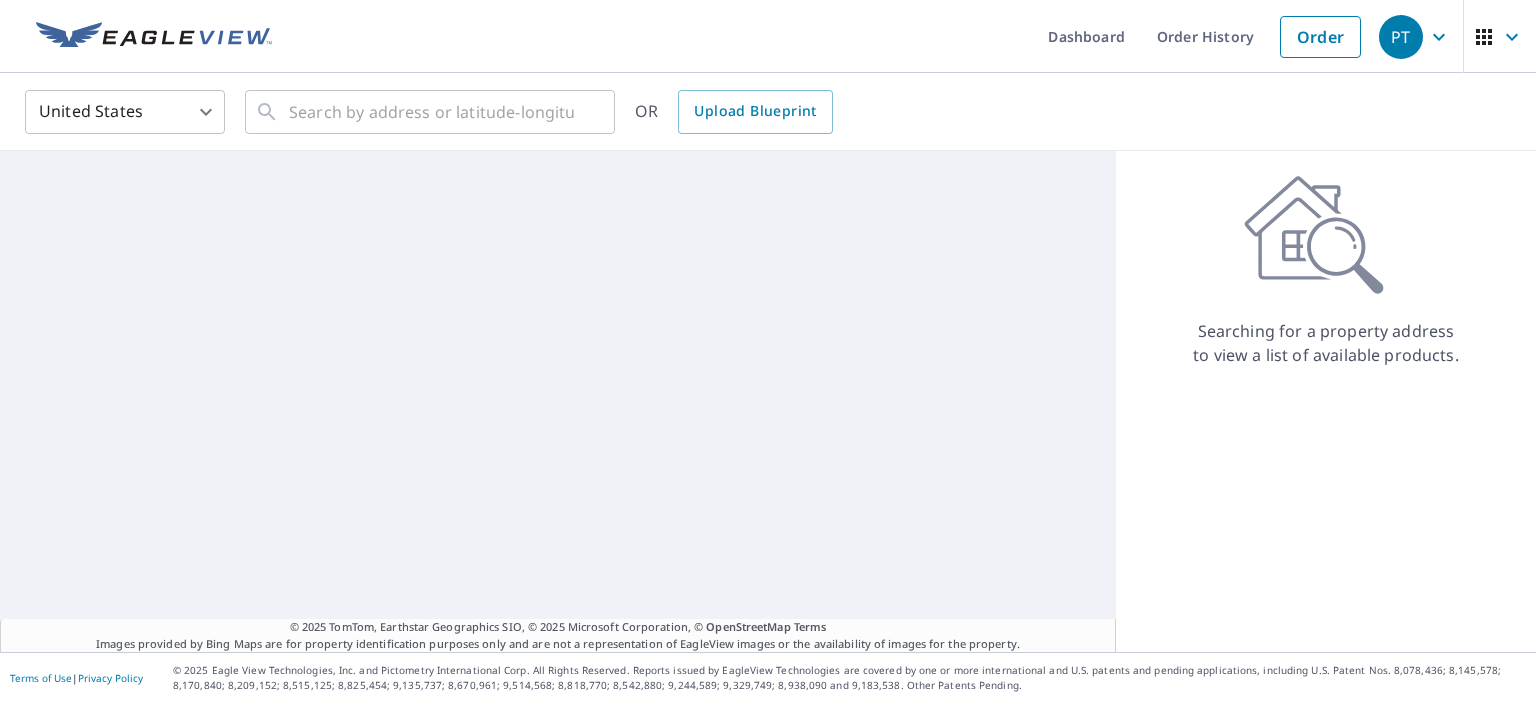 scroll, scrollTop: 0, scrollLeft: 0, axis: both 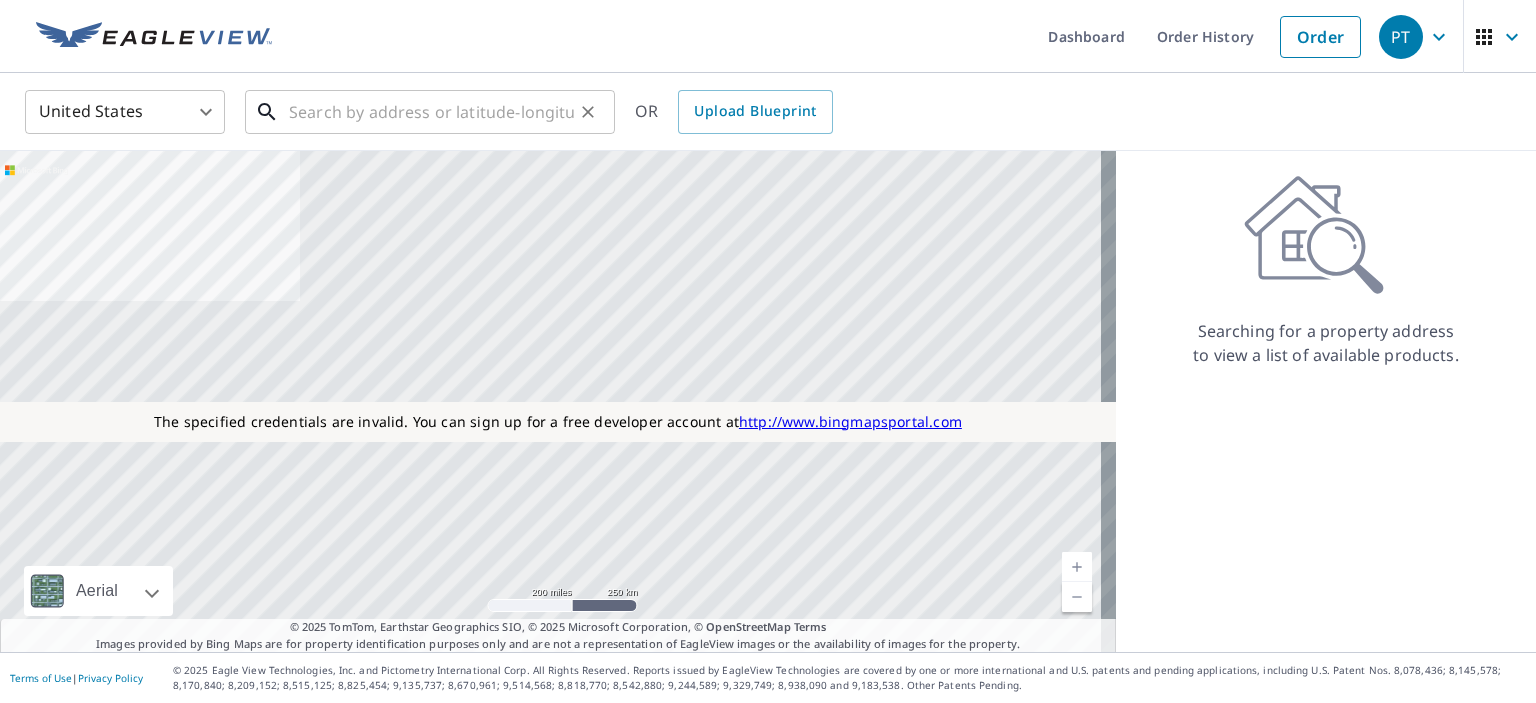 click at bounding box center [431, 112] 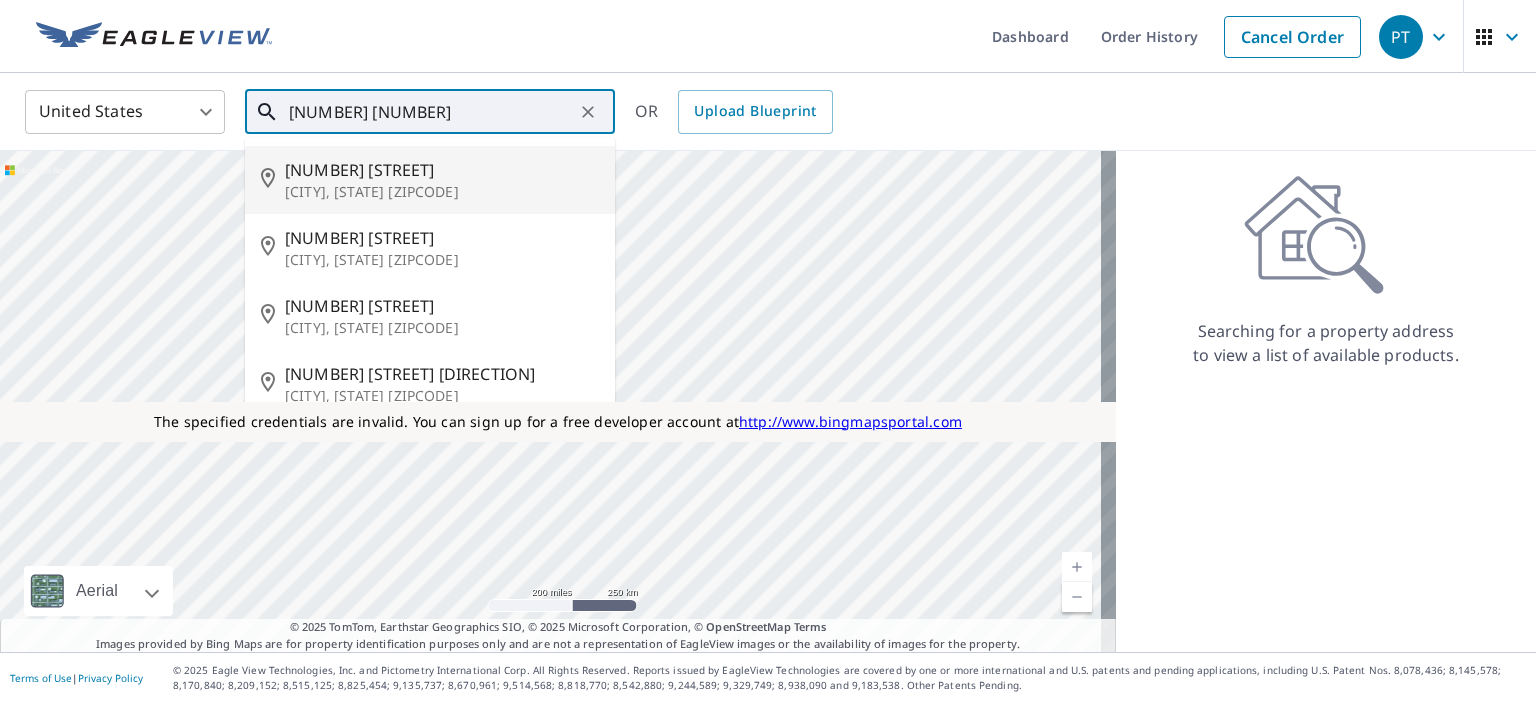 click on "[NUMBER] [STREET]" at bounding box center (442, 170) 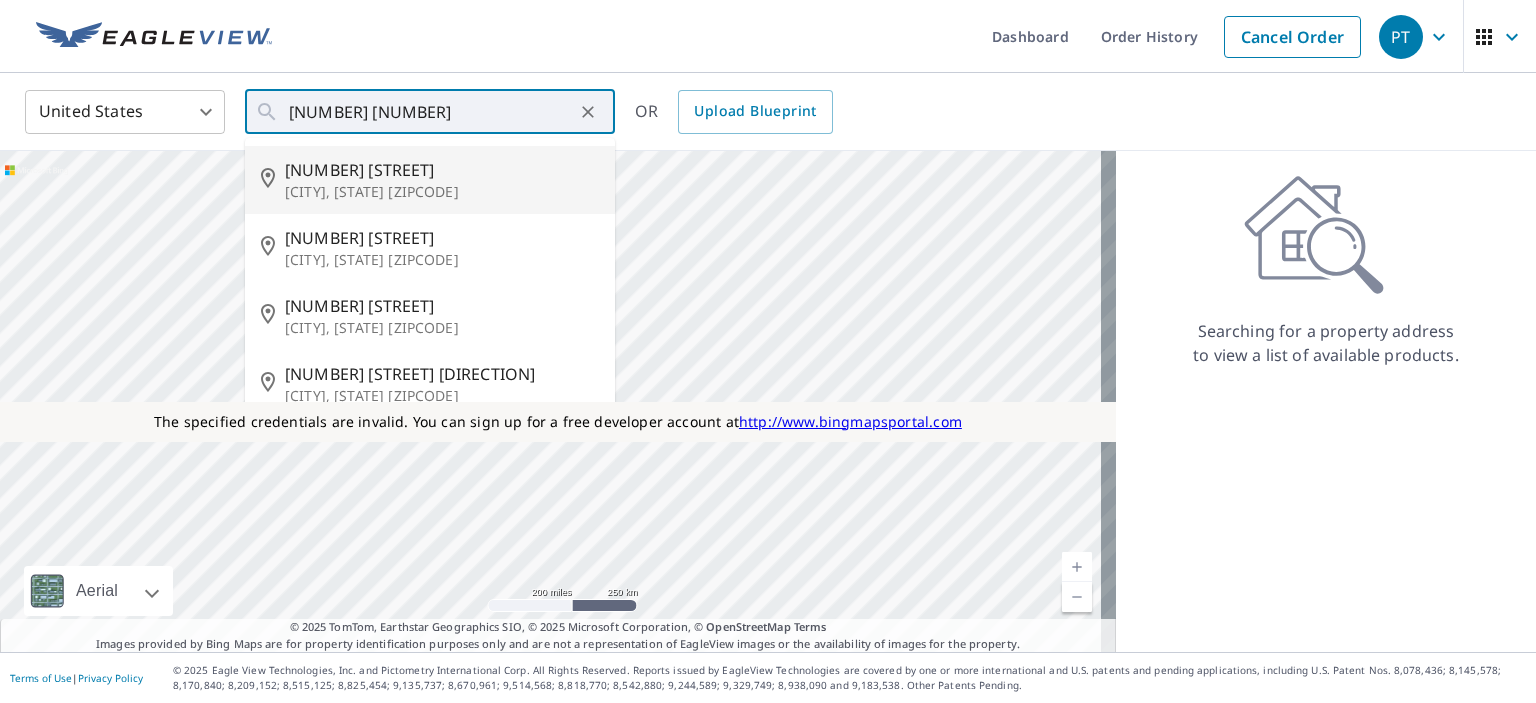 type on "[NUMBER] [STREET] [CITY], [STATE] [ZIPCODE]" 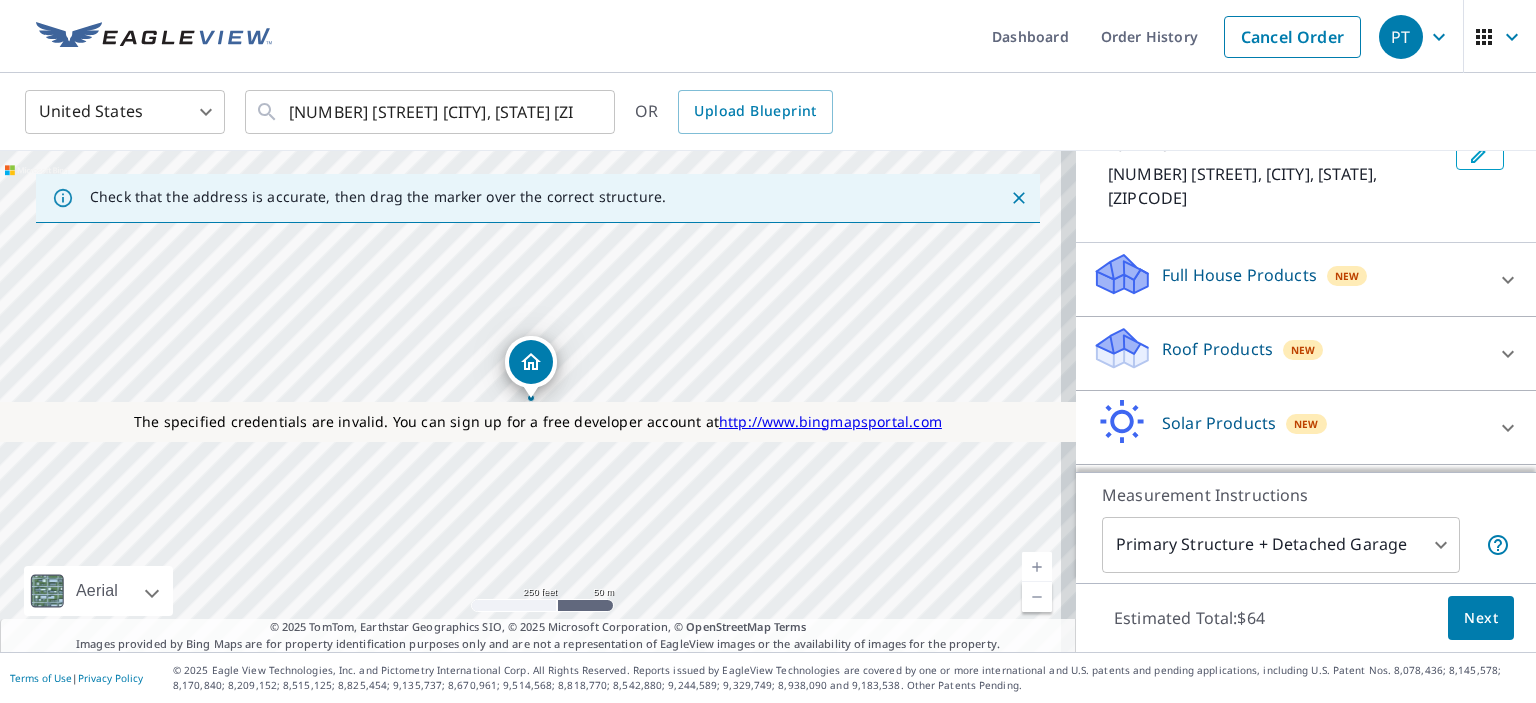 scroll, scrollTop: 275, scrollLeft: 0, axis: vertical 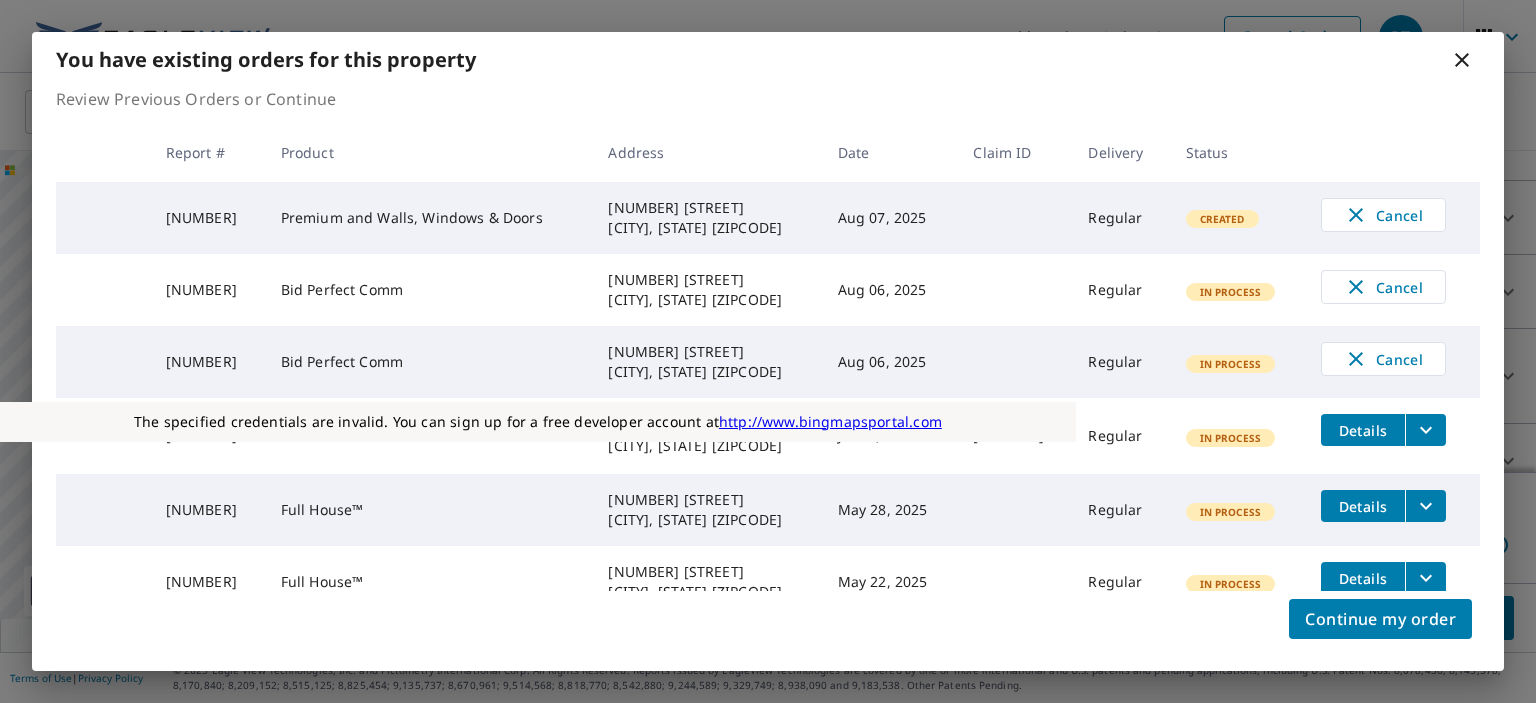 click on "In Process" at bounding box center (1237, 362) 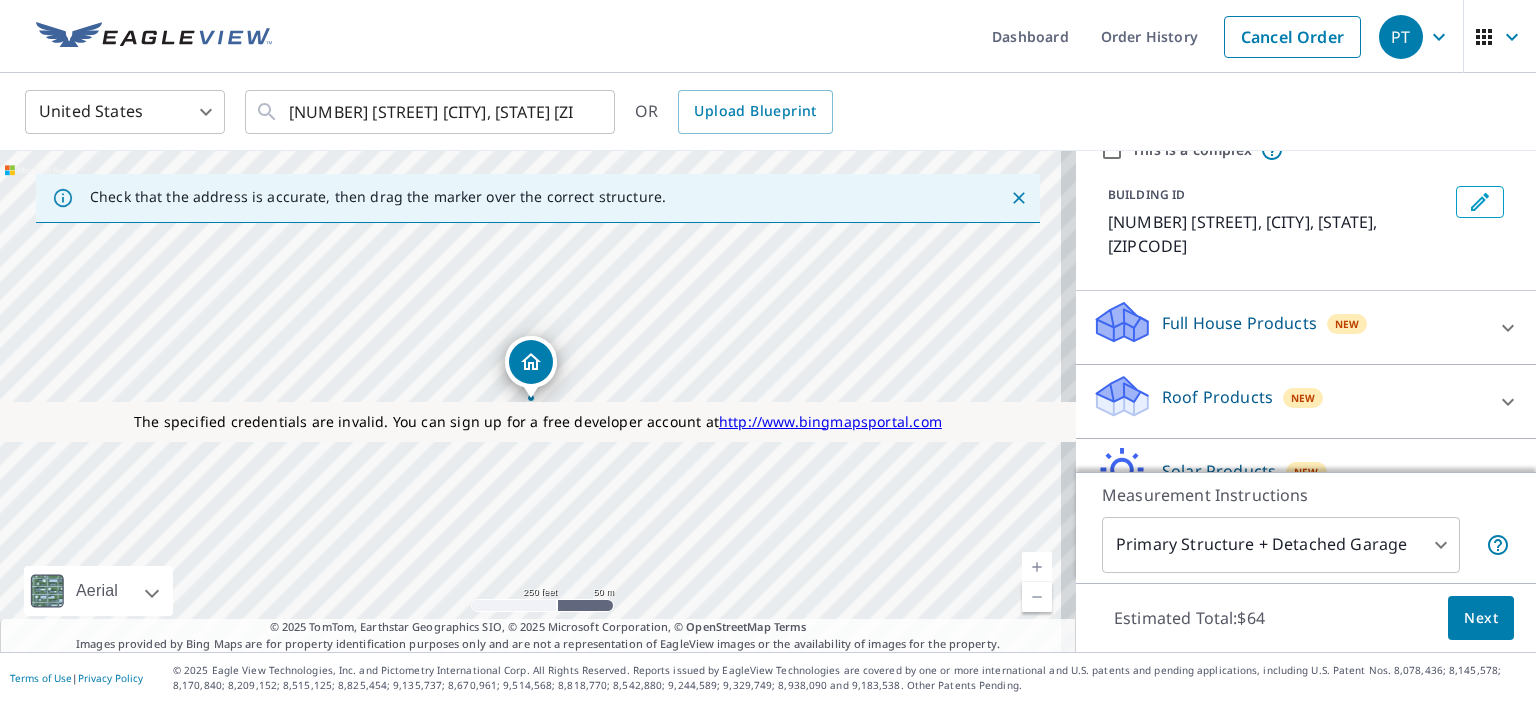 scroll, scrollTop: 81, scrollLeft: 0, axis: vertical 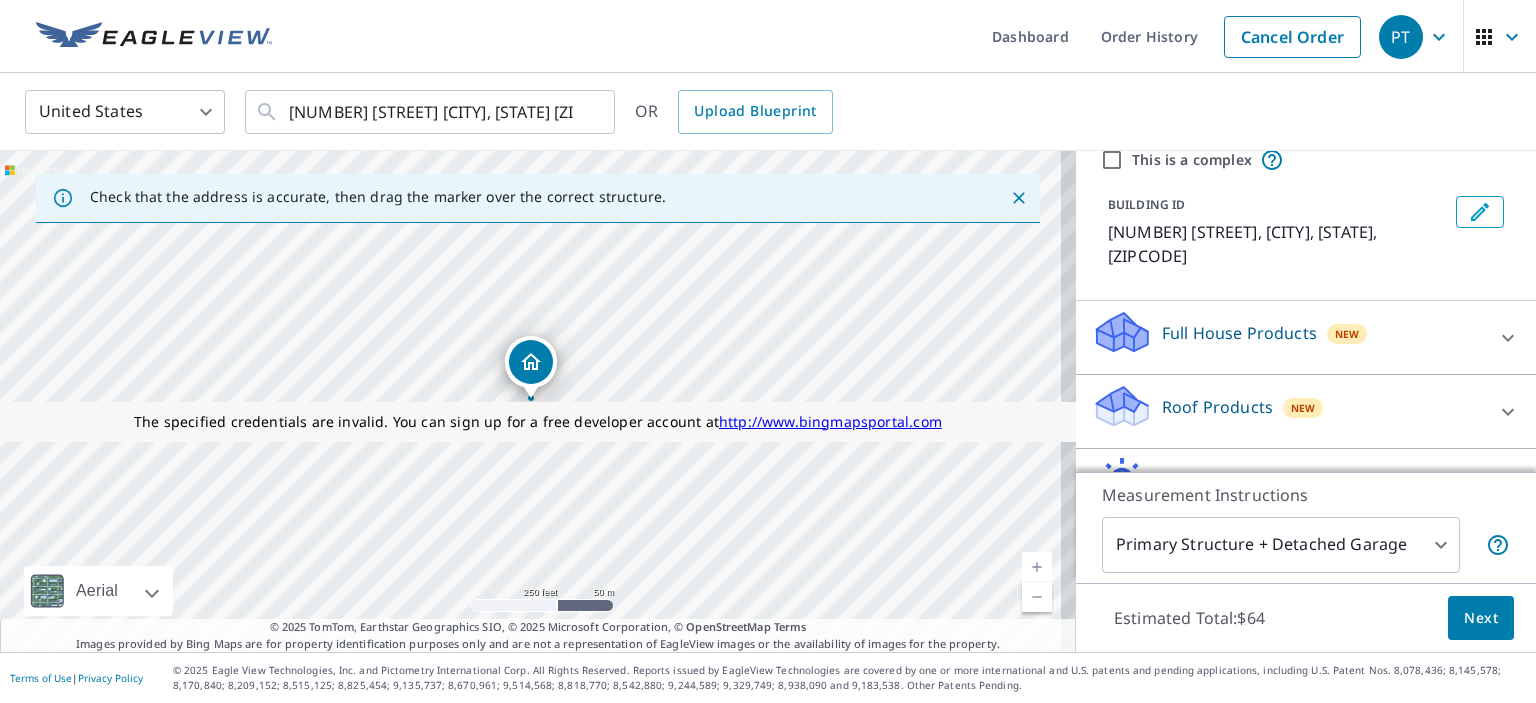 click on "Roof Products" at bounding box center [1217, 407] 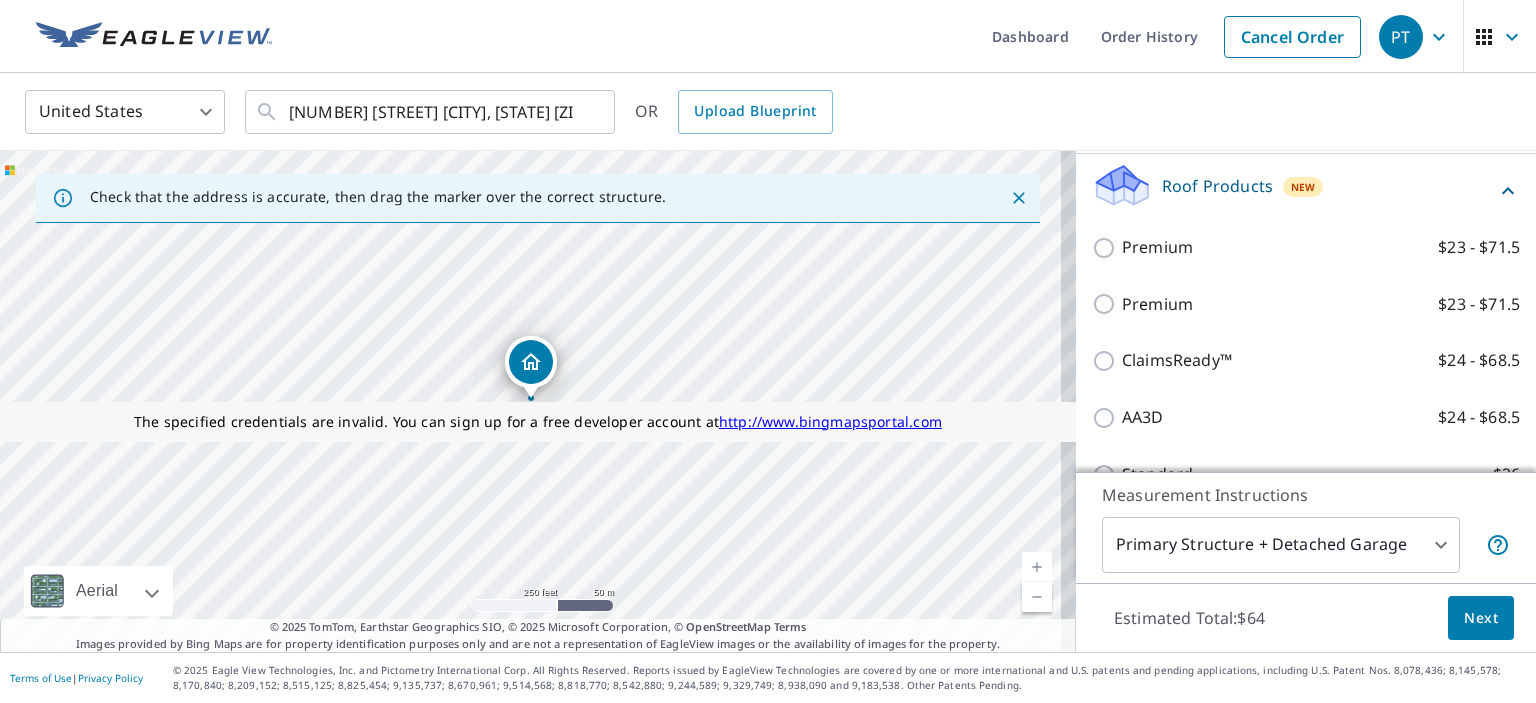scroll, scrollTop: 303, scrollLeft: 0, axis: vertical 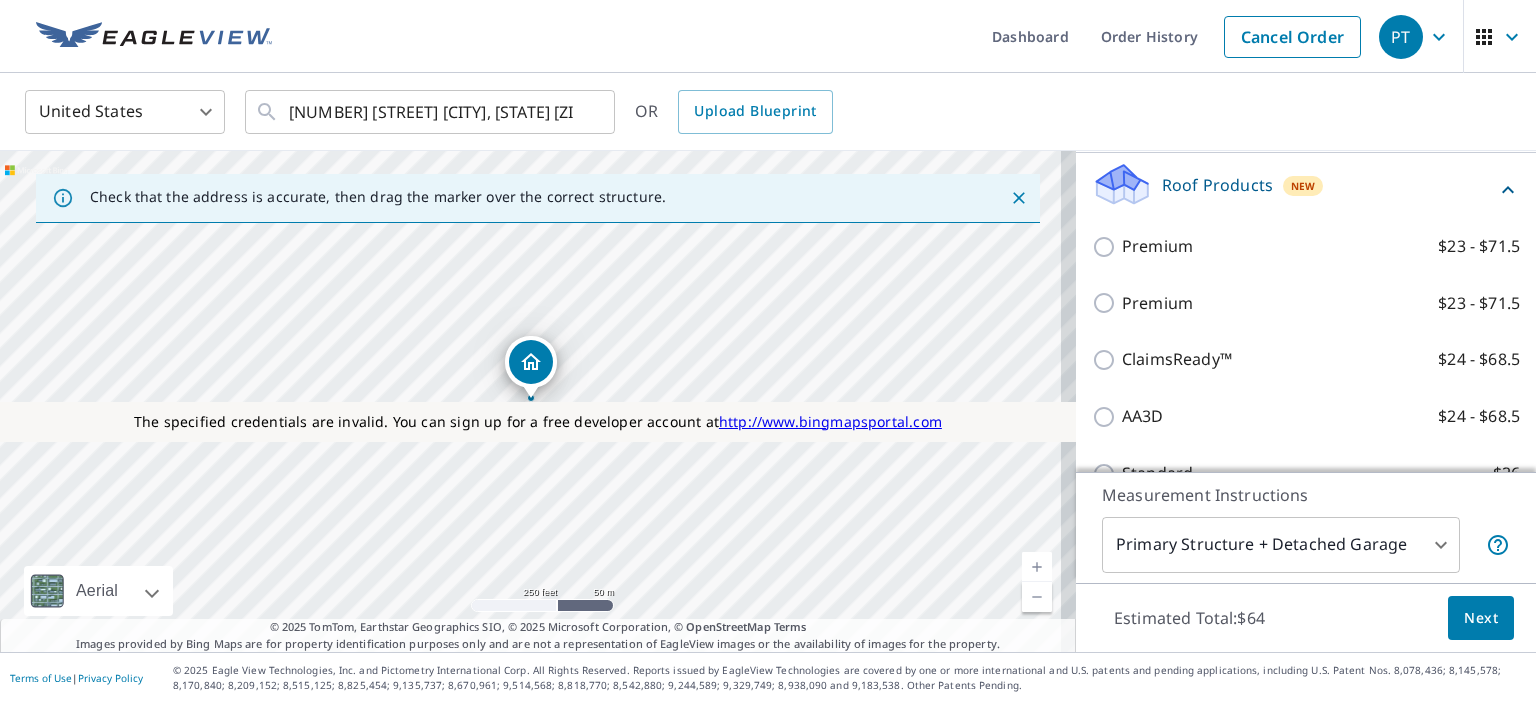 click on "Premium $23 - $71.5" at bounding box center [1306, 303] 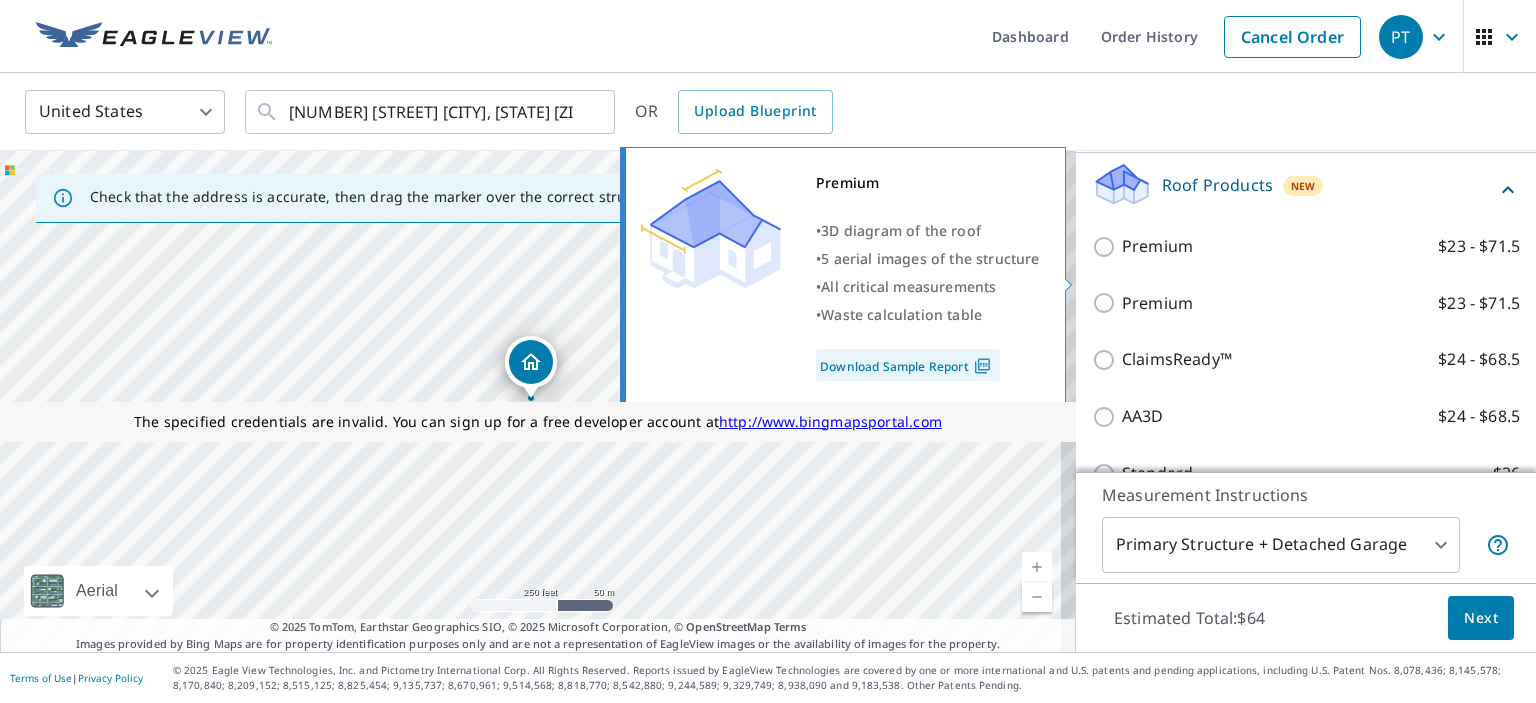 click on "Premium" at bounding box center (1157, 303) 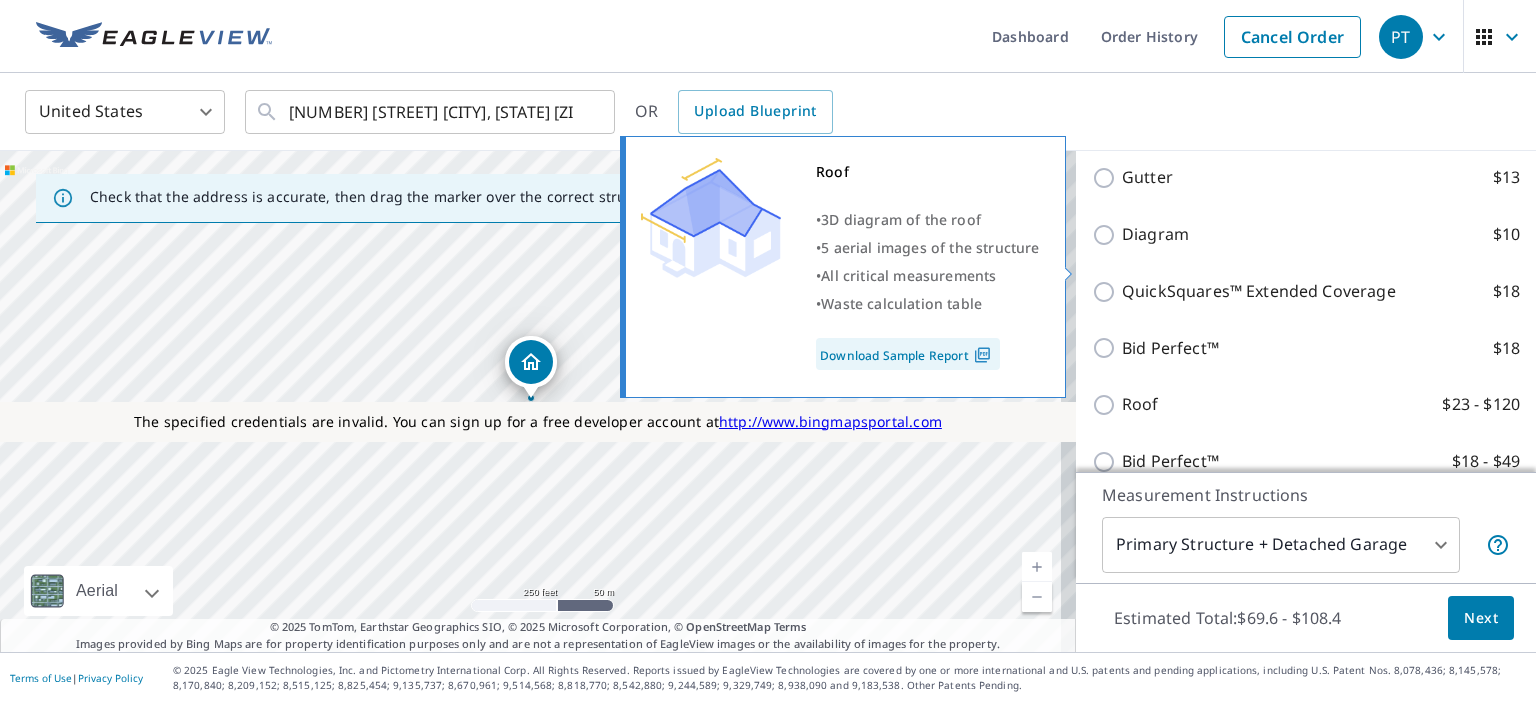 scroll, scrollTop: 1470, scrollLeft: 0, axis: vertical 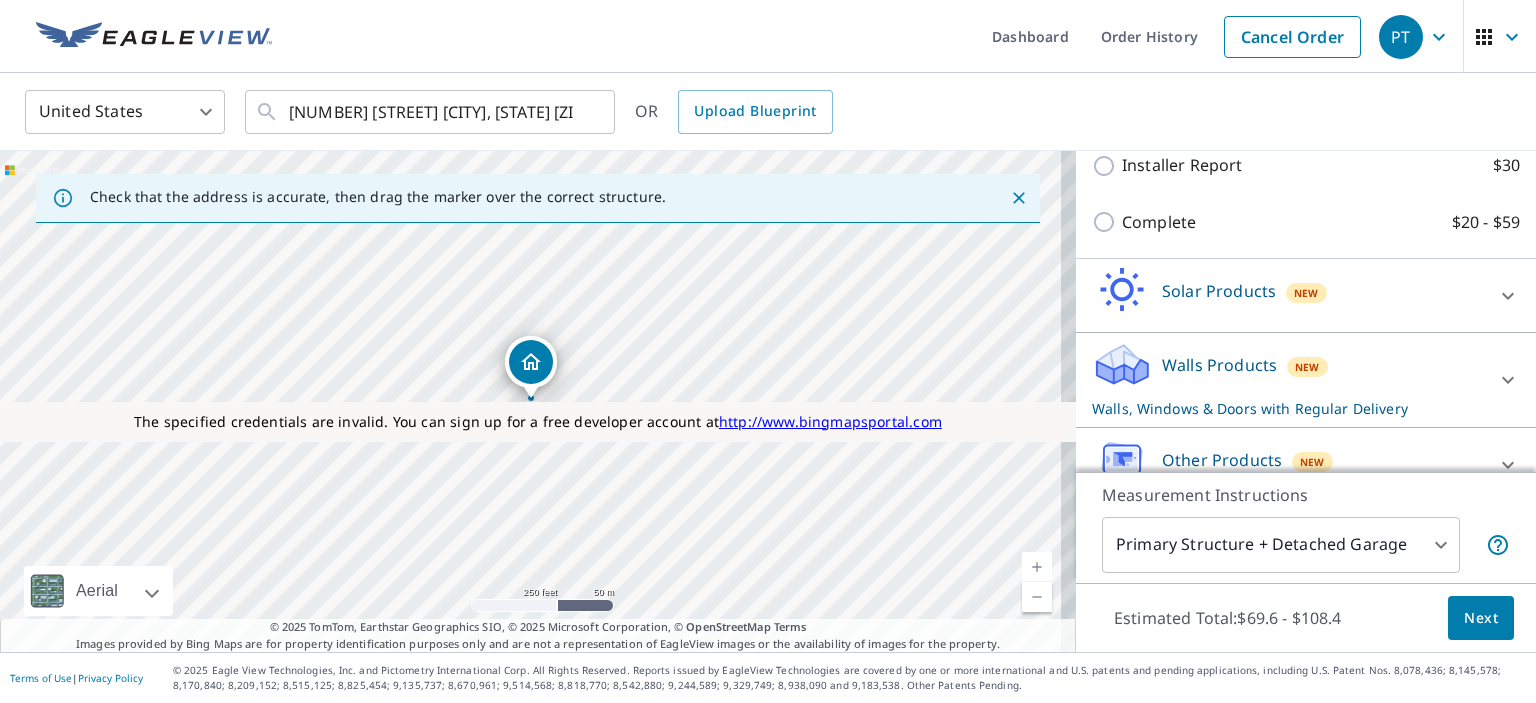 click on "Walls Products" at bounding box center (1219, 365) 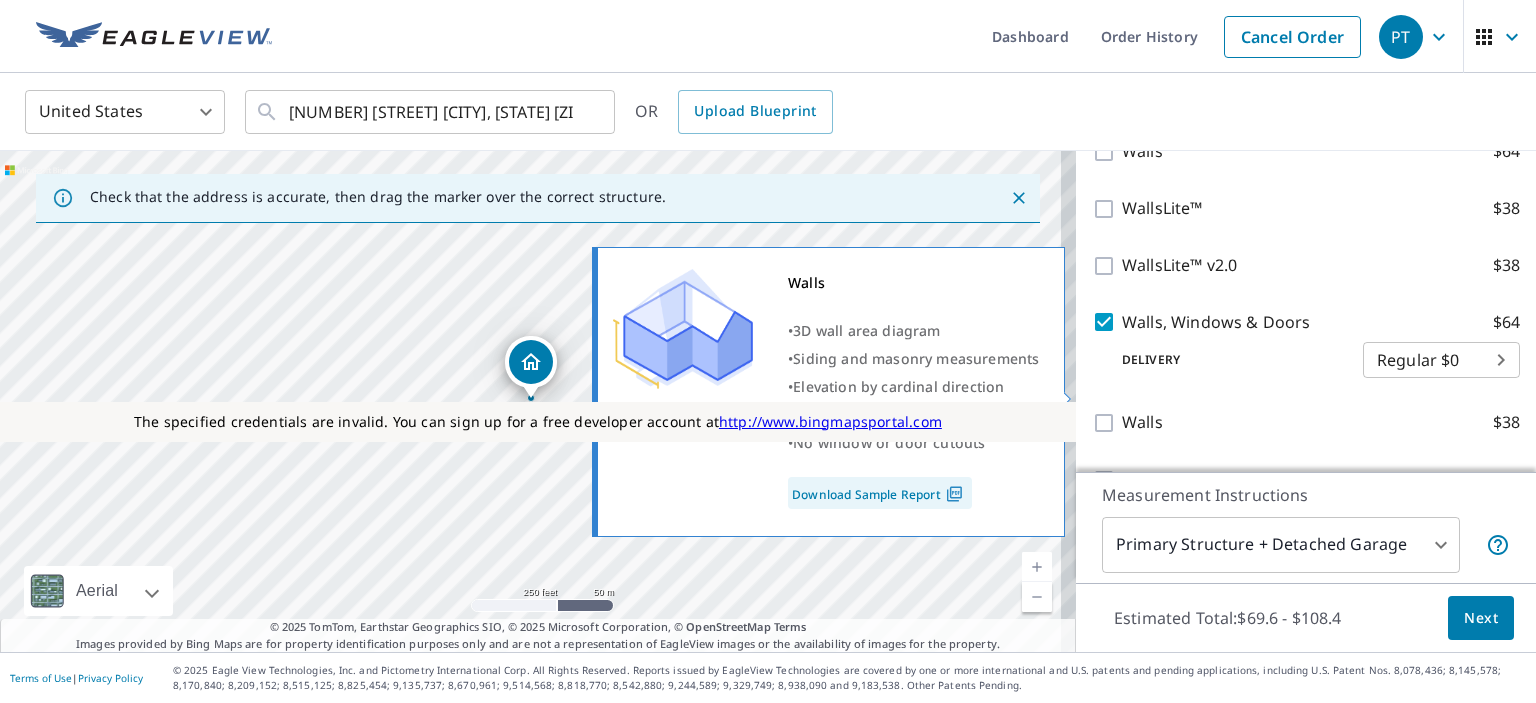scroll, scrollTop: 1767, scrollLeft: 0, axis: vertical 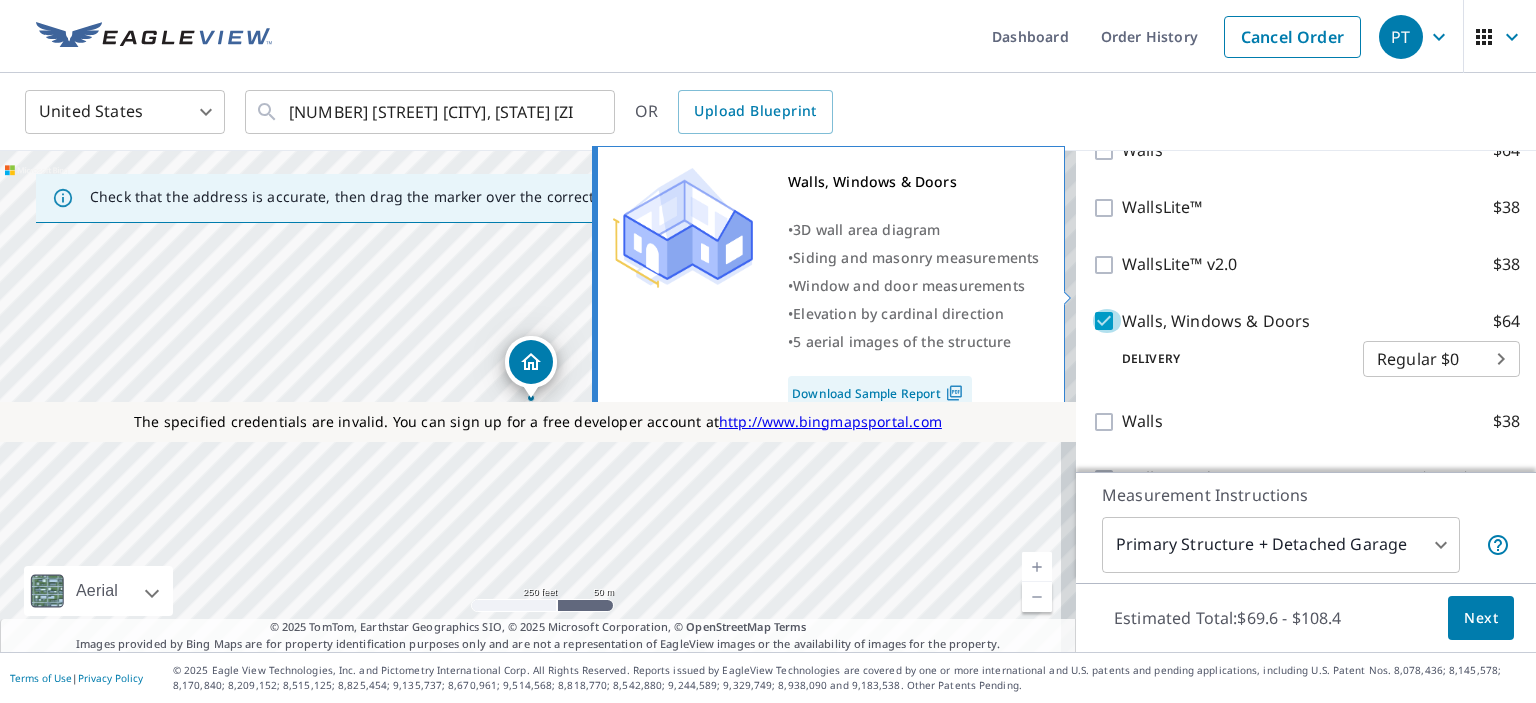 click on "Walls, Windows & Doors $64" at bounding box center (1107, 321) 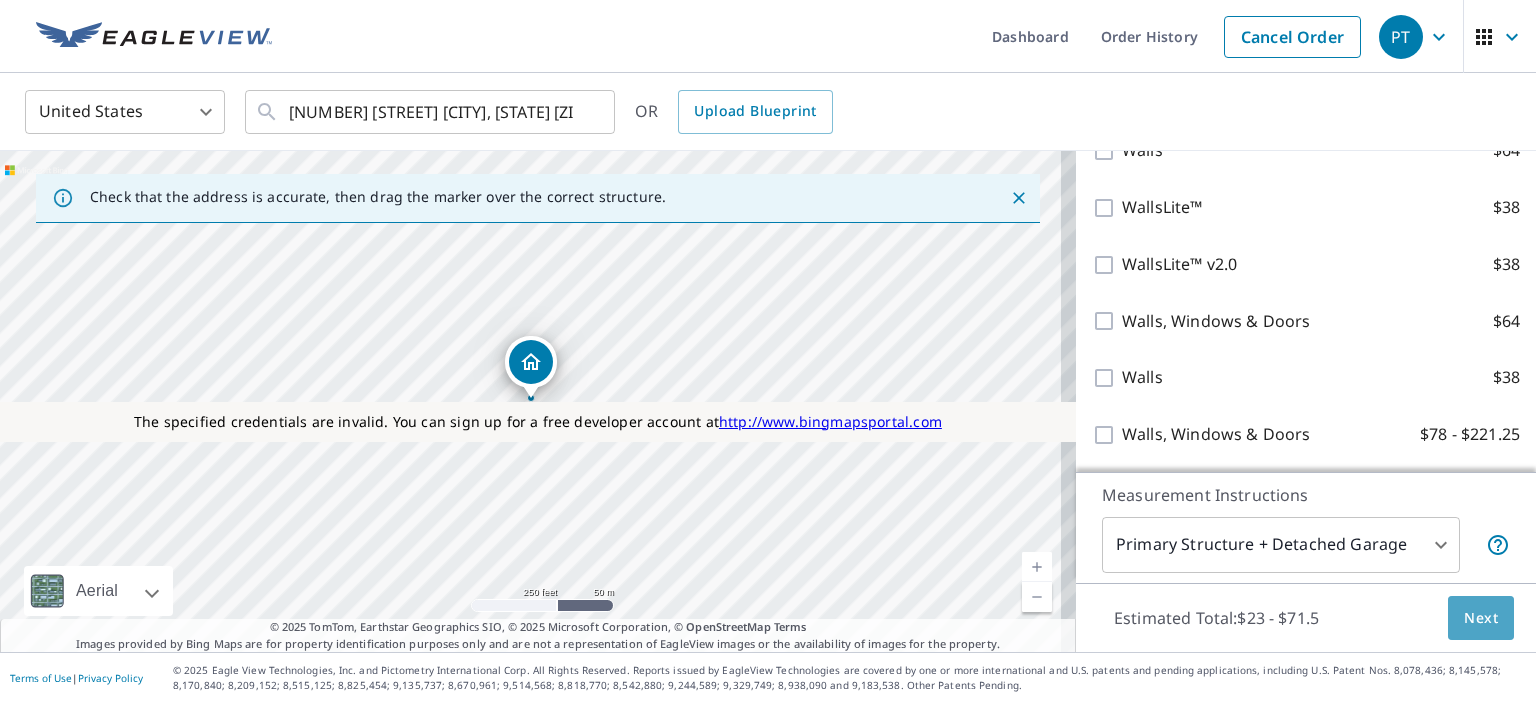 click on "Next" at bounding box center [1481, 618] 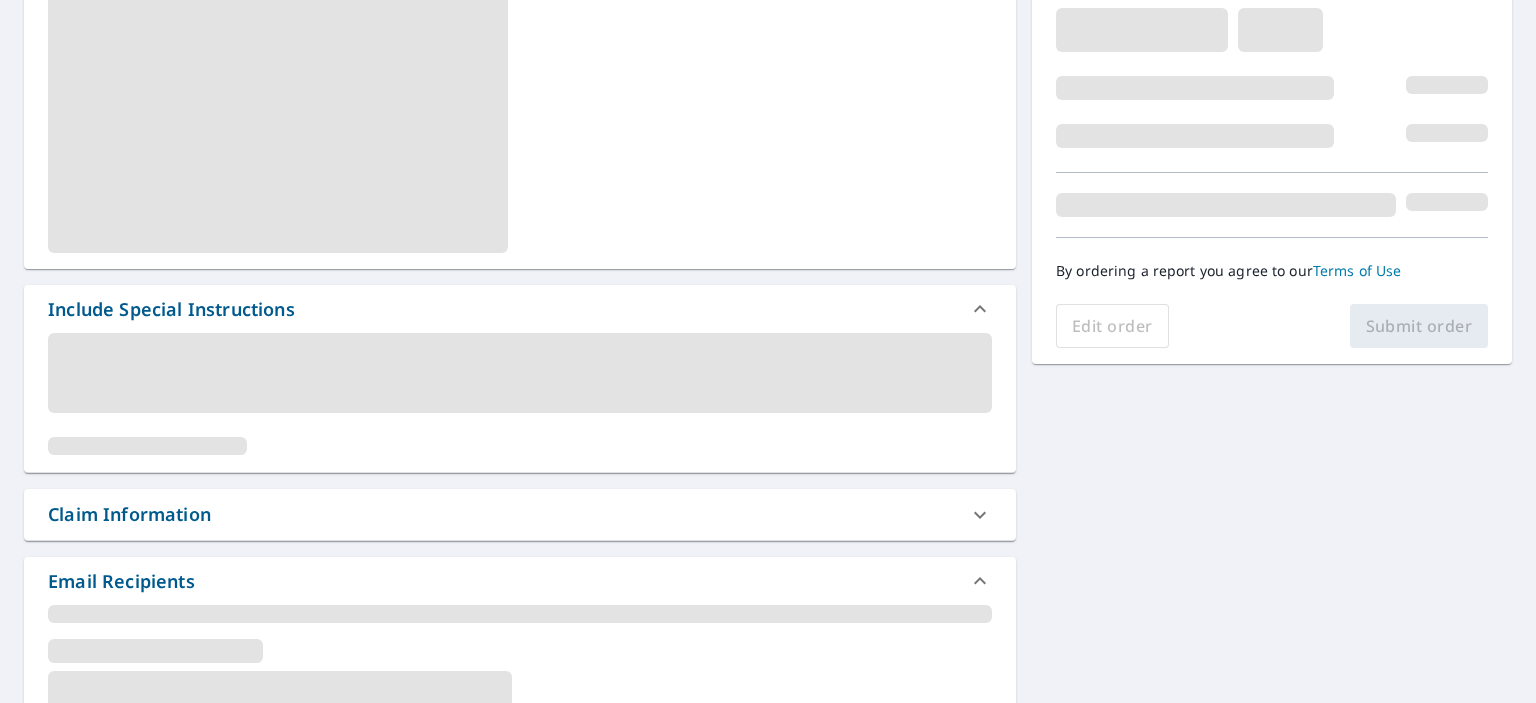scroll, scrollTop: 366, scrollLeft: 0, axis: vertical 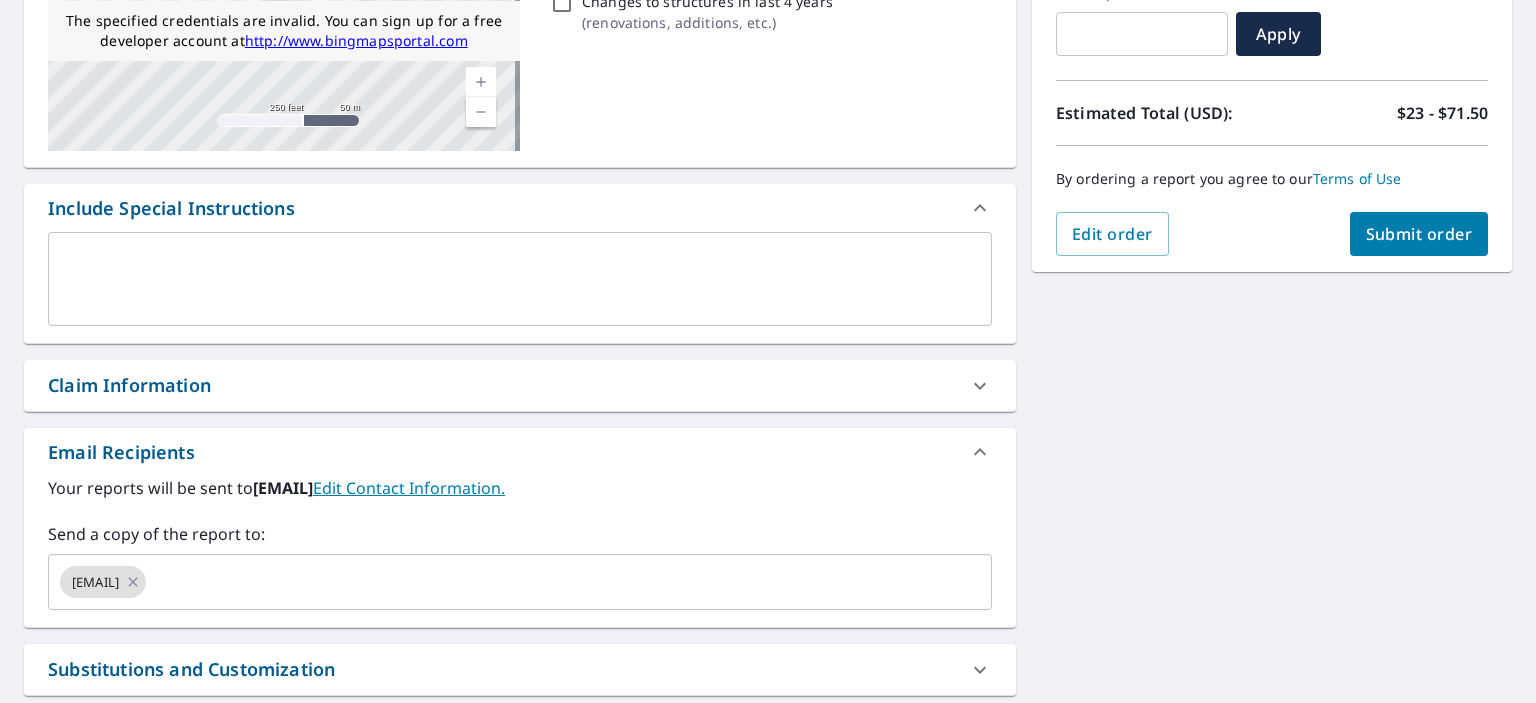 click at bounding box center [520, 279] 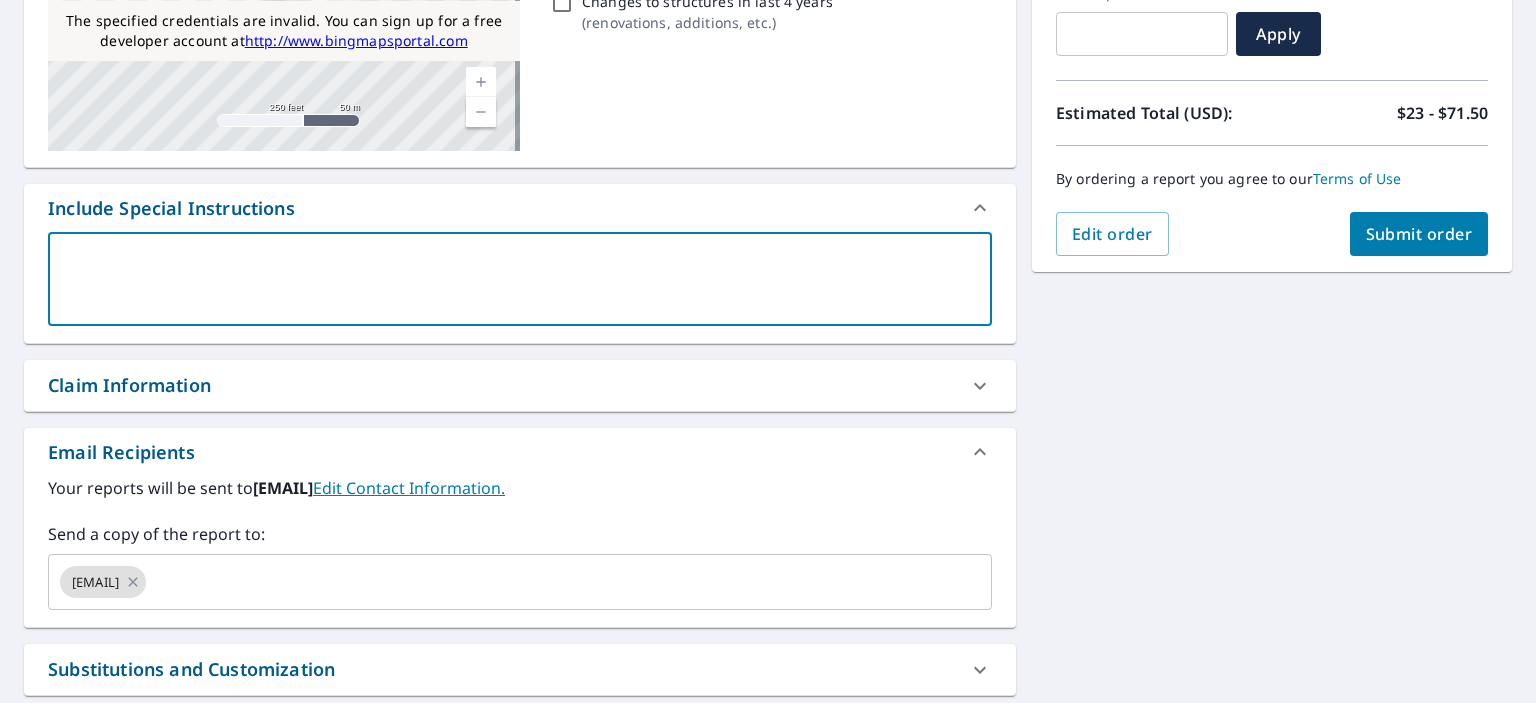 type on "t" 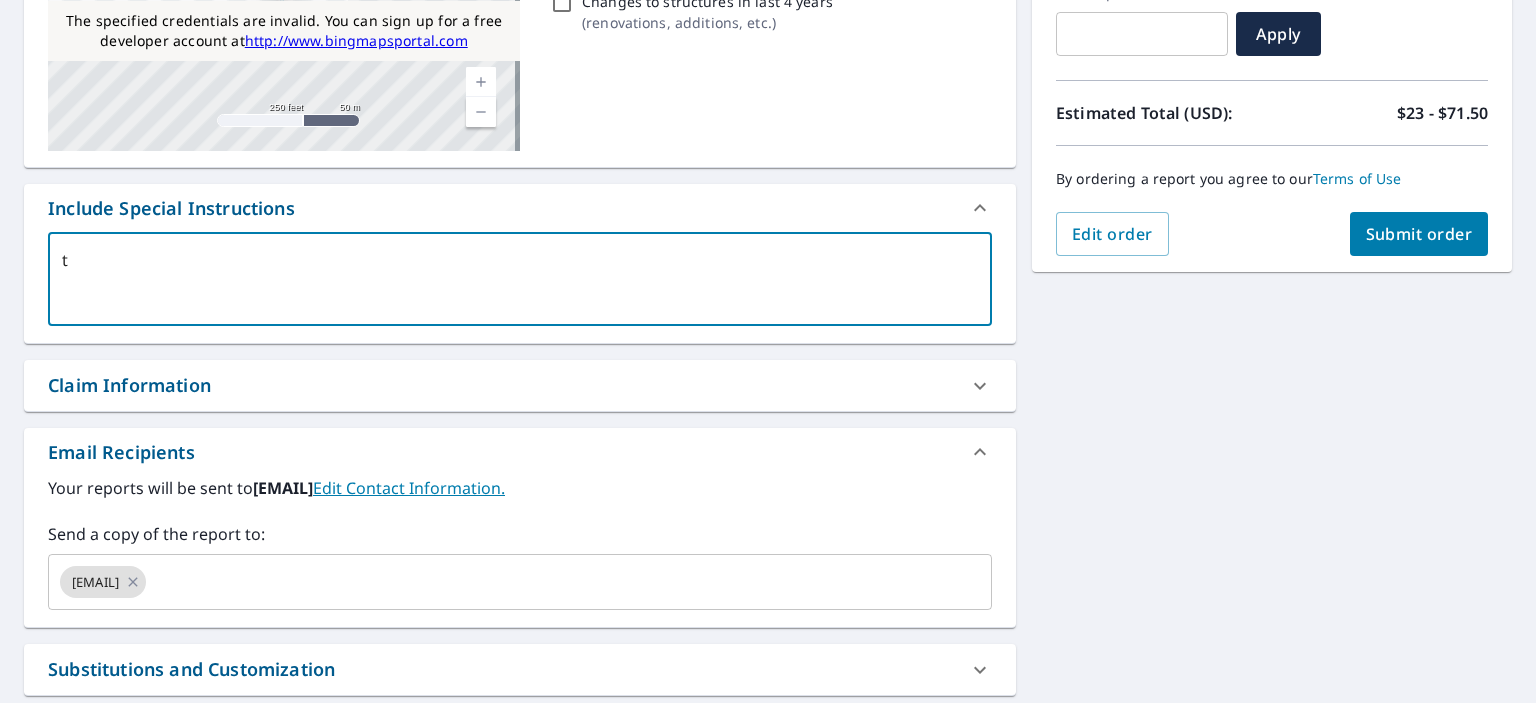 type on "te" 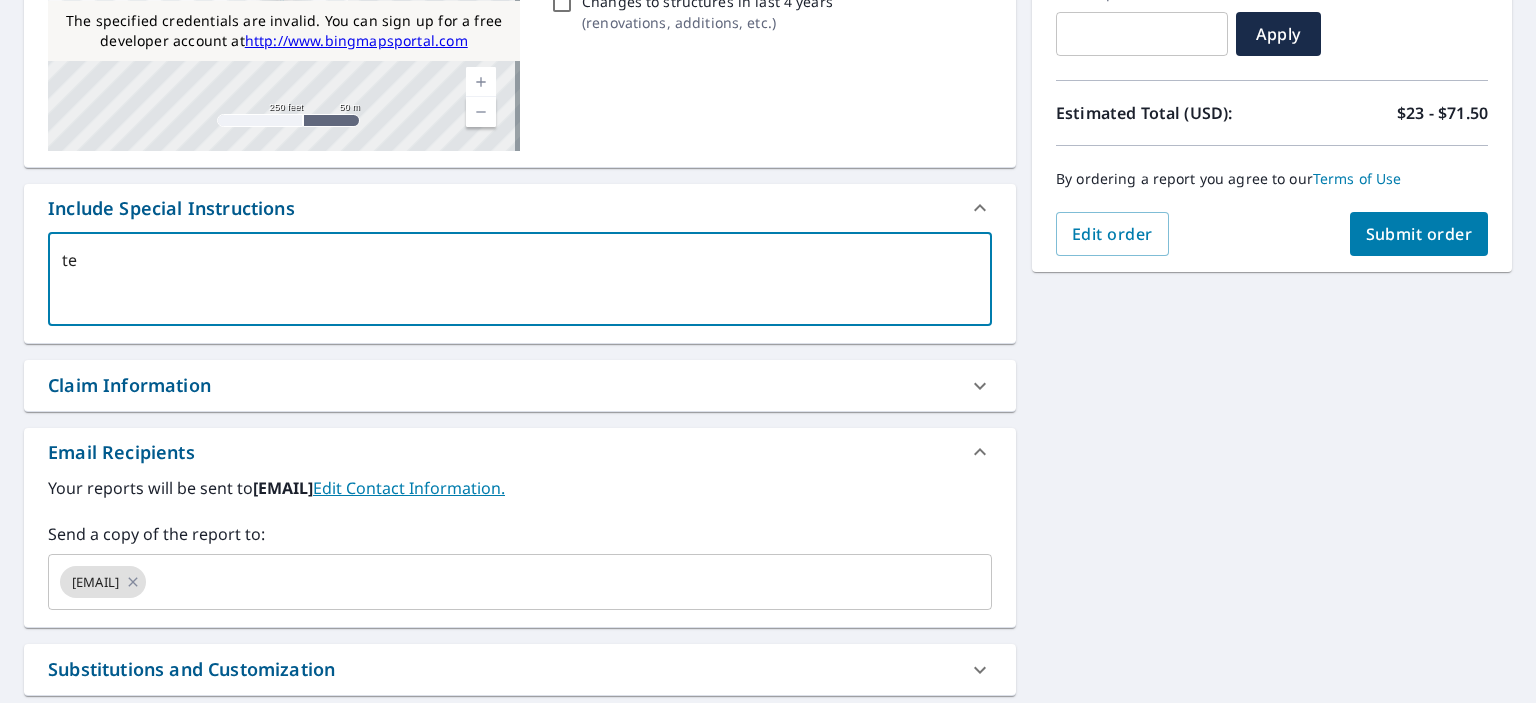 type on "tes" 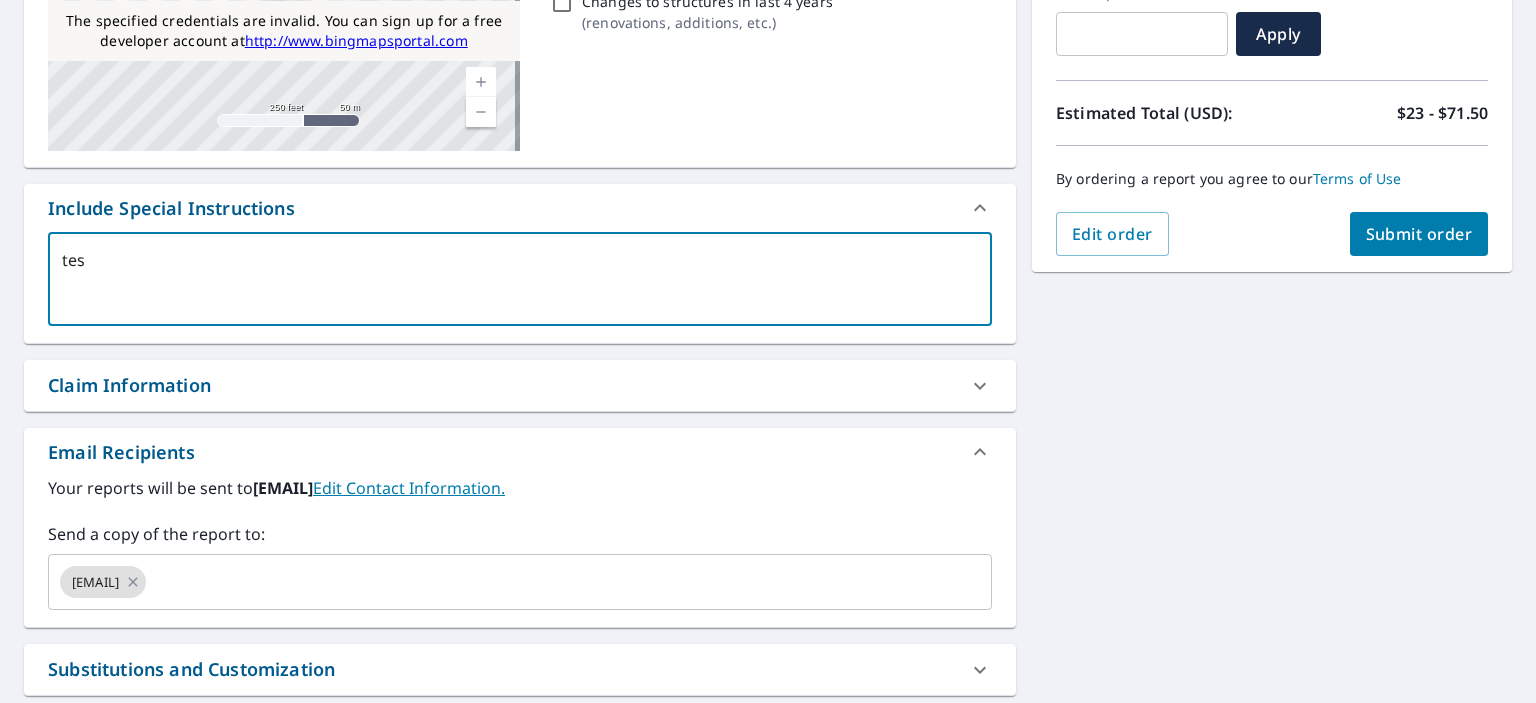 type on "test" 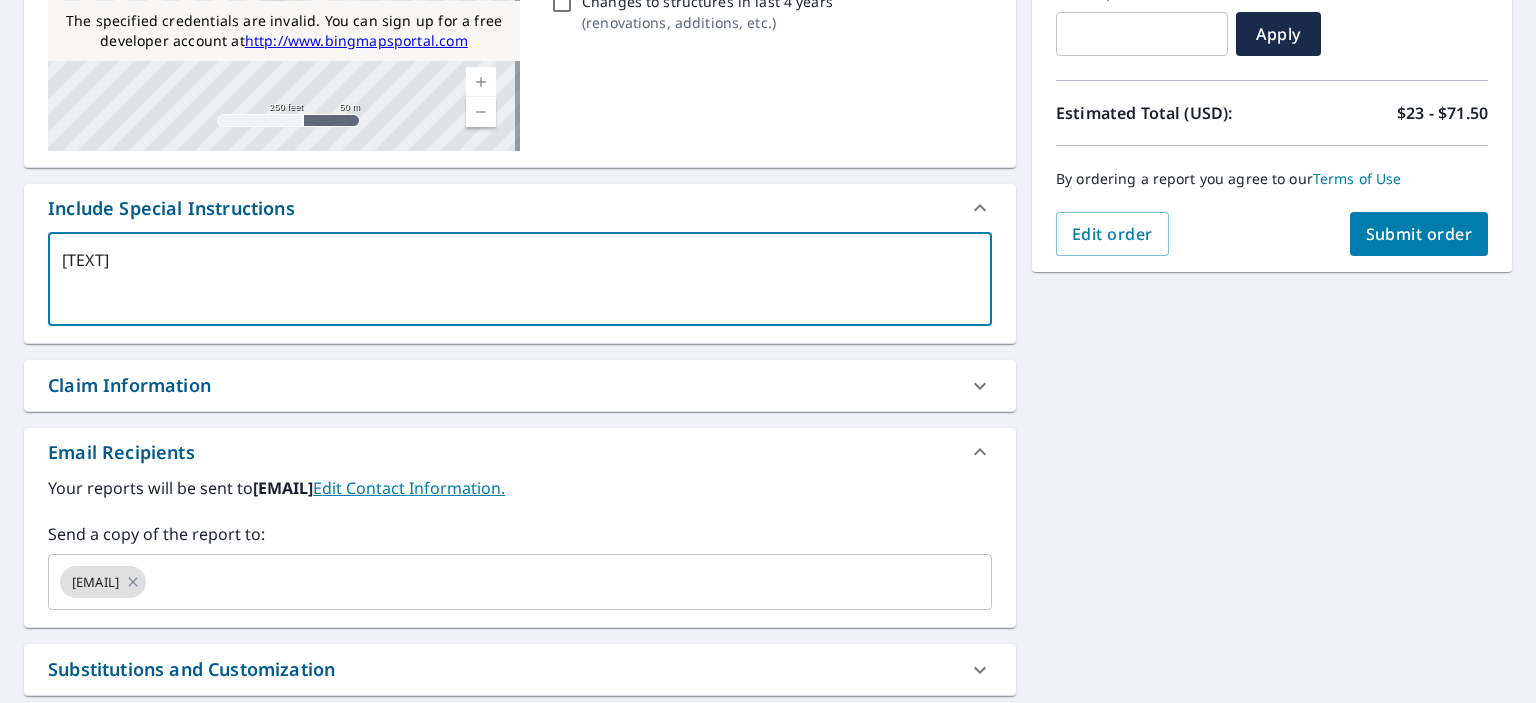 type on "[TEXT]" 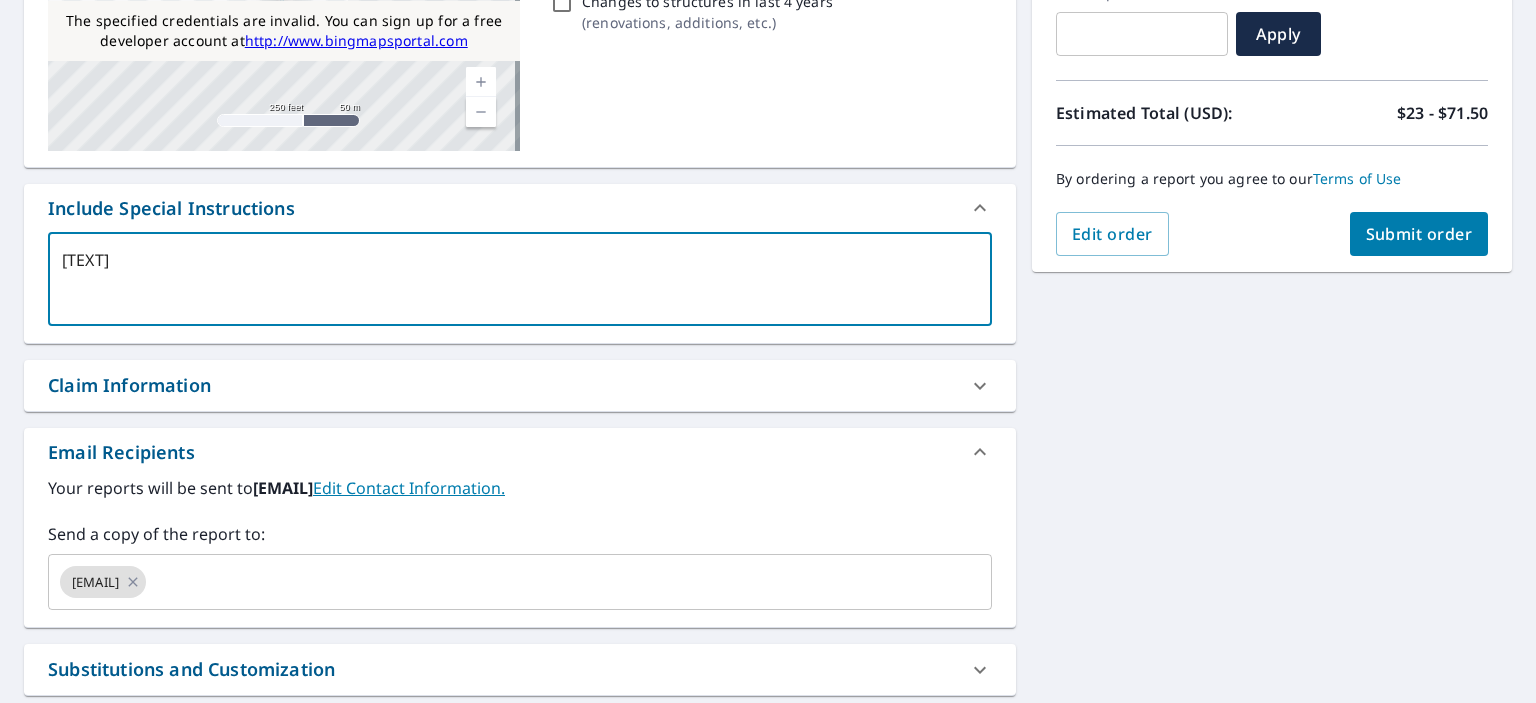 type on "[TEXT]" 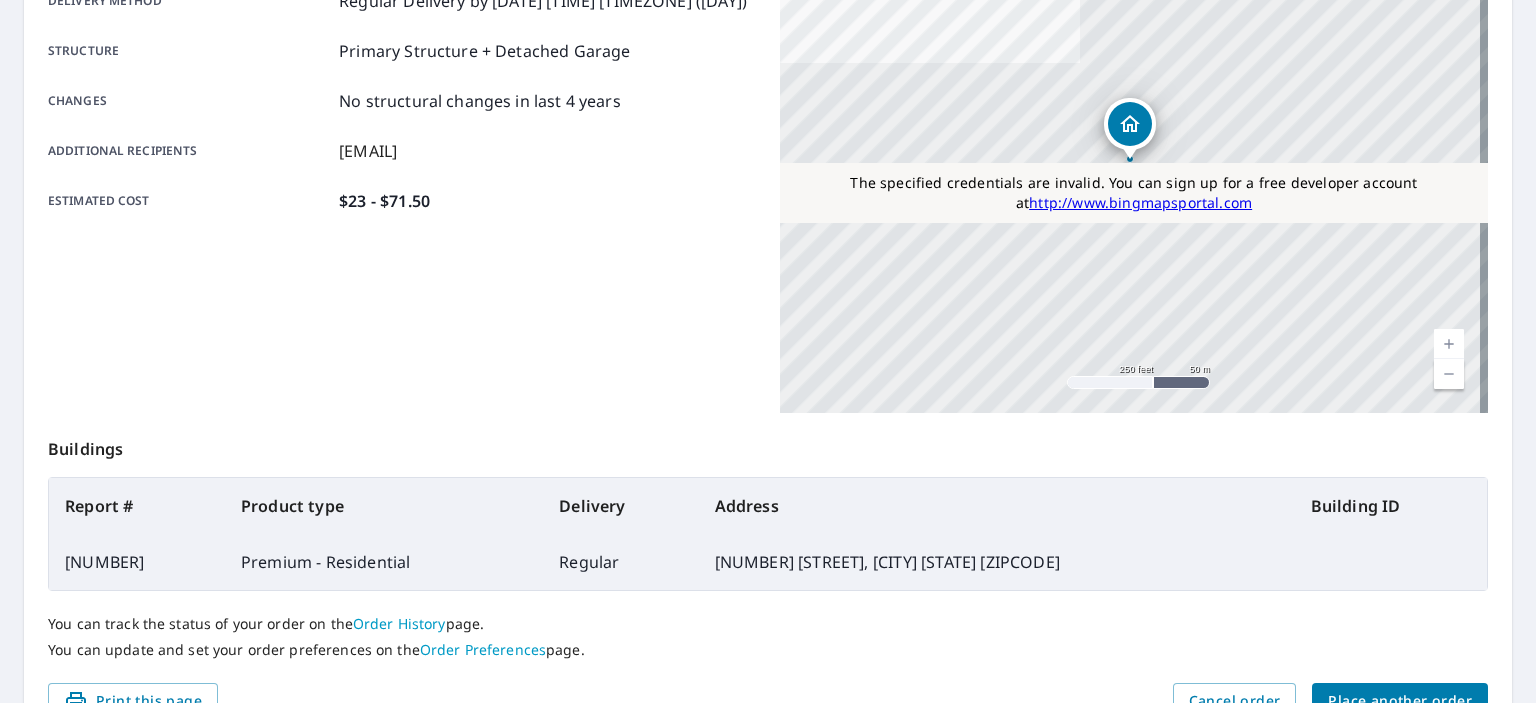 scroll, scrollTop: 472, scrollLeft: 0, axis: vertical 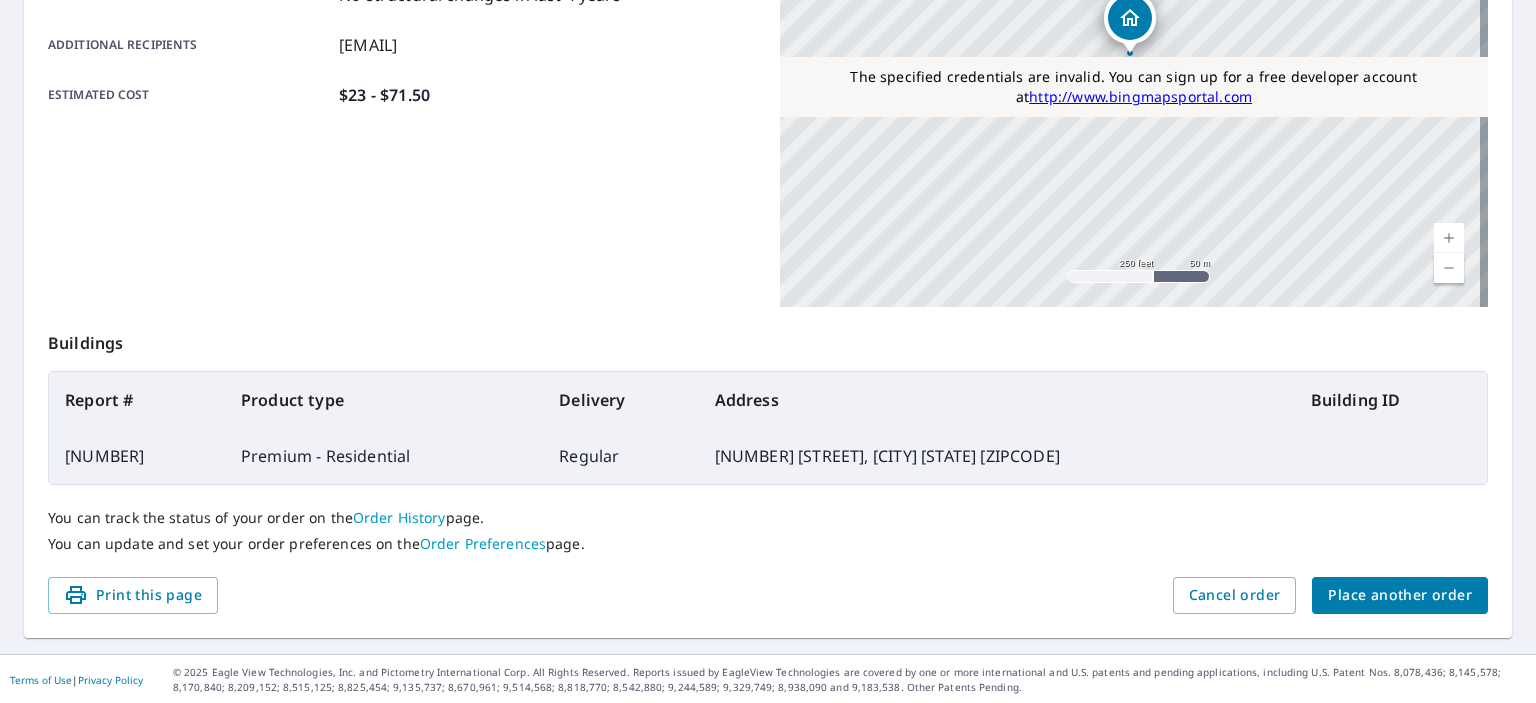 click on "[NUMBER]" at bounding box center (137, 456) 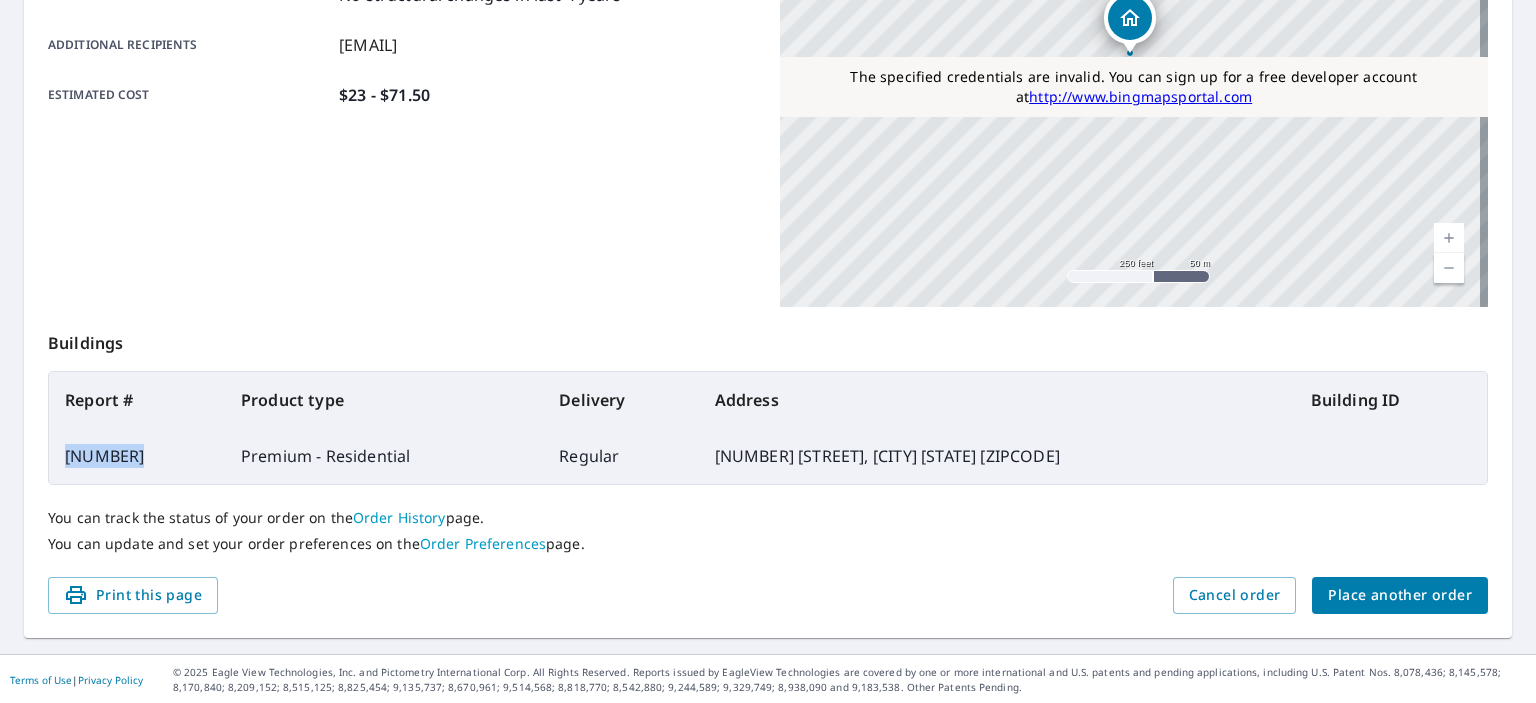 click on "[NUMBER]" at bounding box center (137, 456) 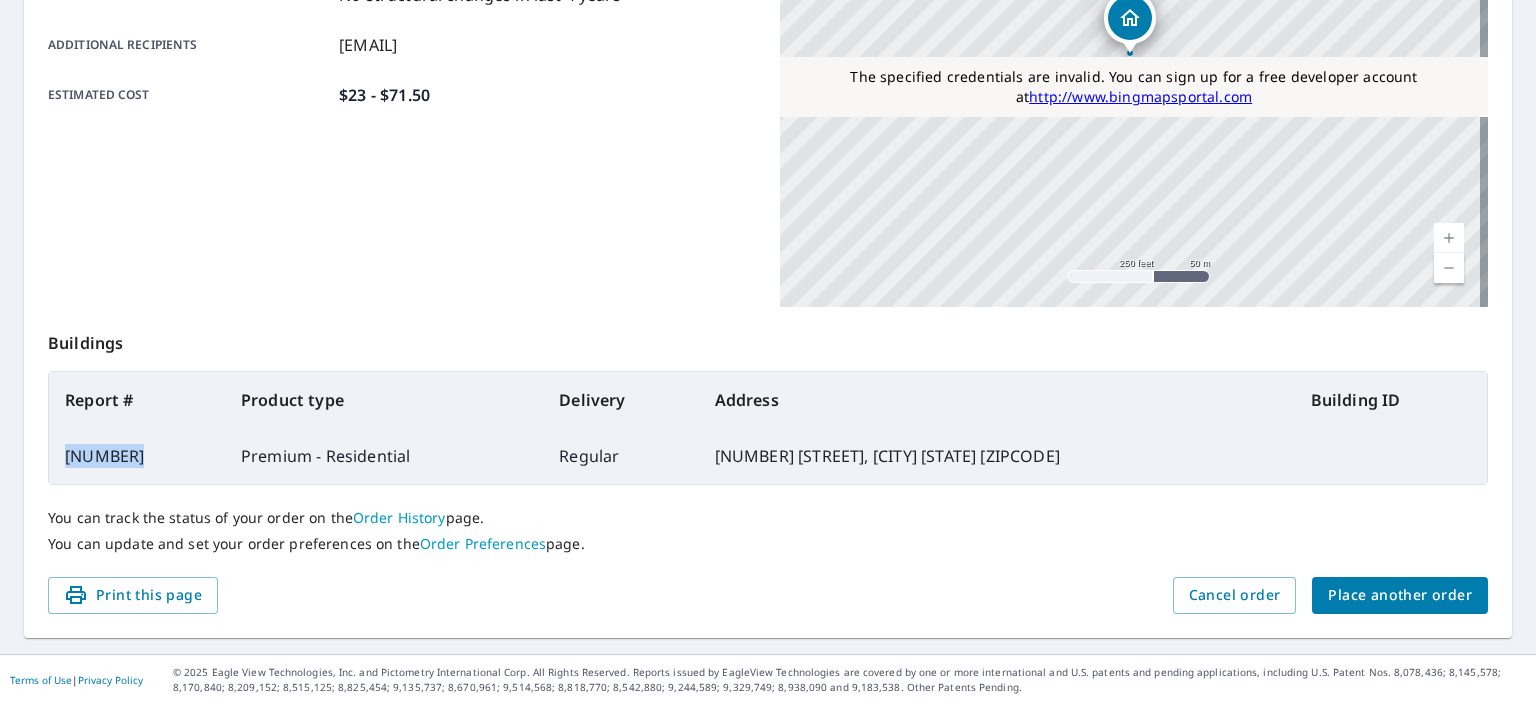 copy on "[NUMBER]" 